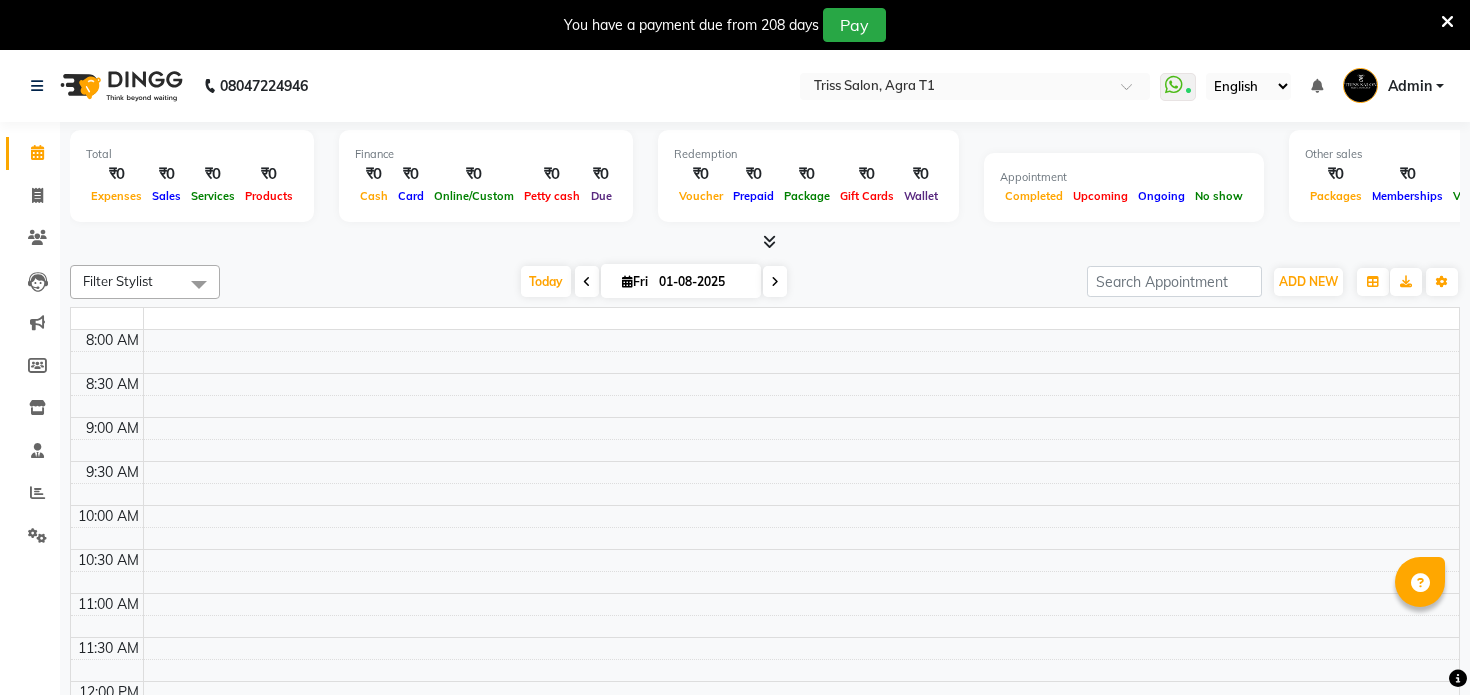 scroll, scrollTop: 0, scrollLeft: 0, axis: both 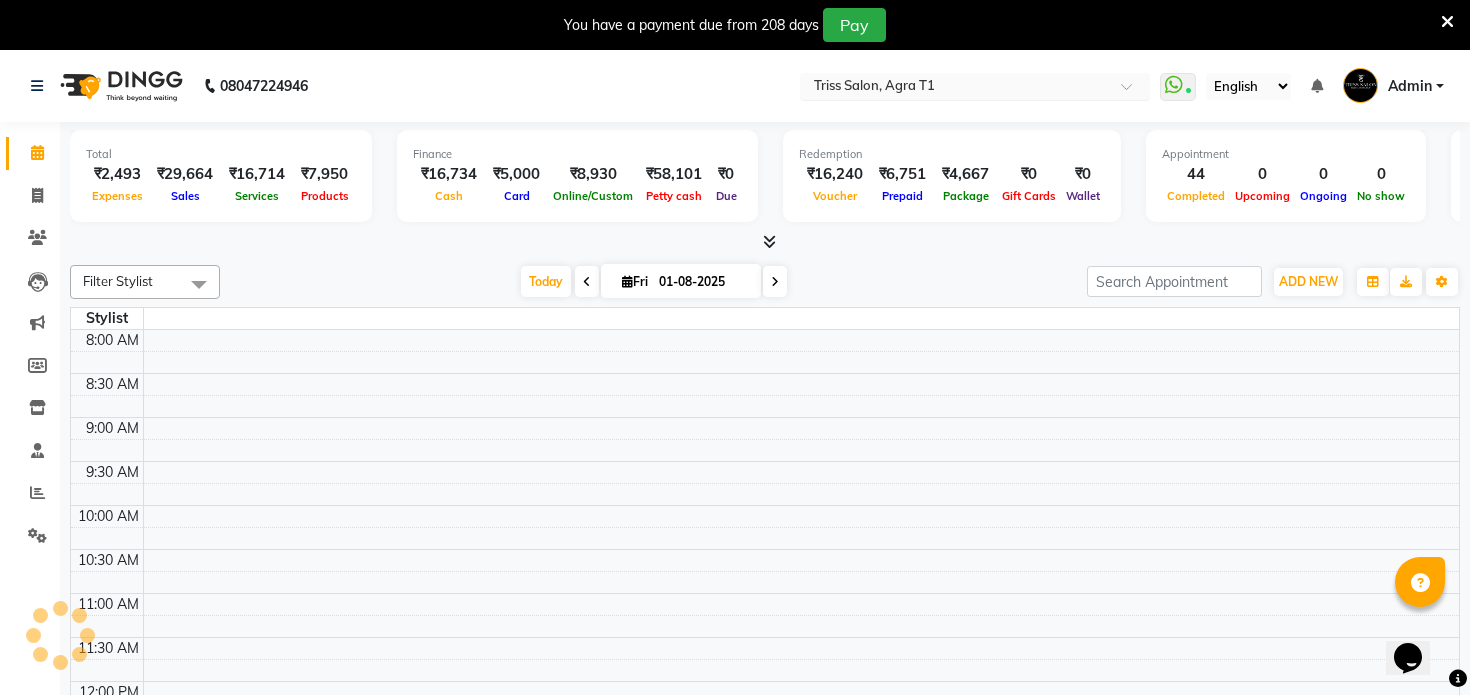 click at bounding box center [955, 88] 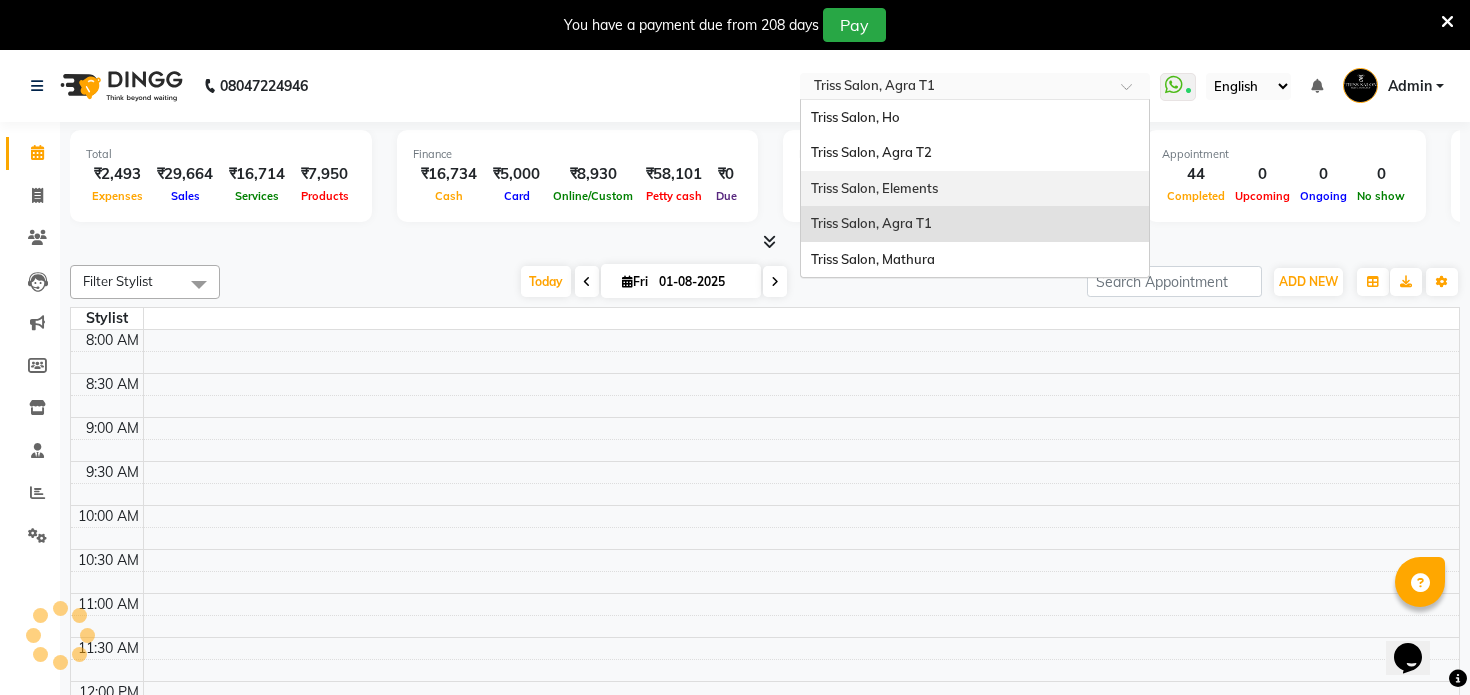 scroll, scrollTop: 0, scrollLeft: 0, axis: both 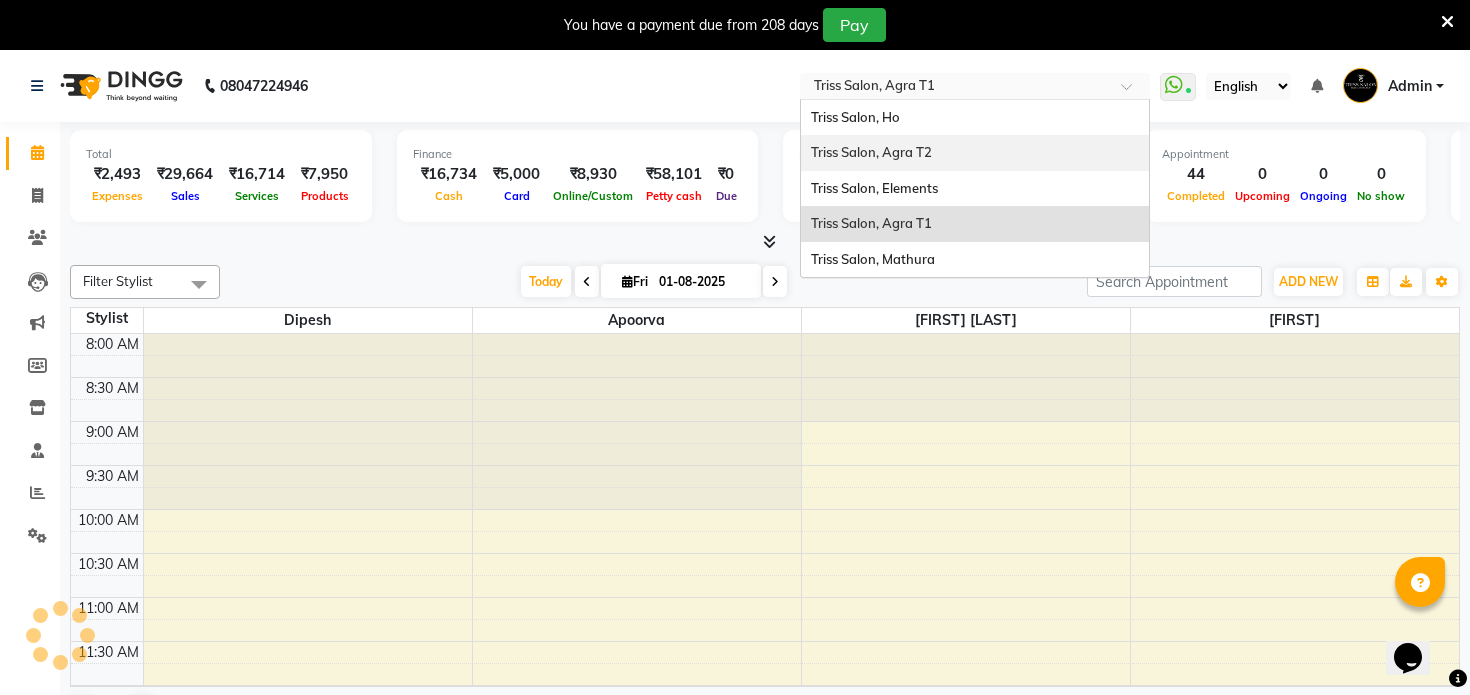 click on "Triss Salon, Agra T2" at bounding box center (871, 152) 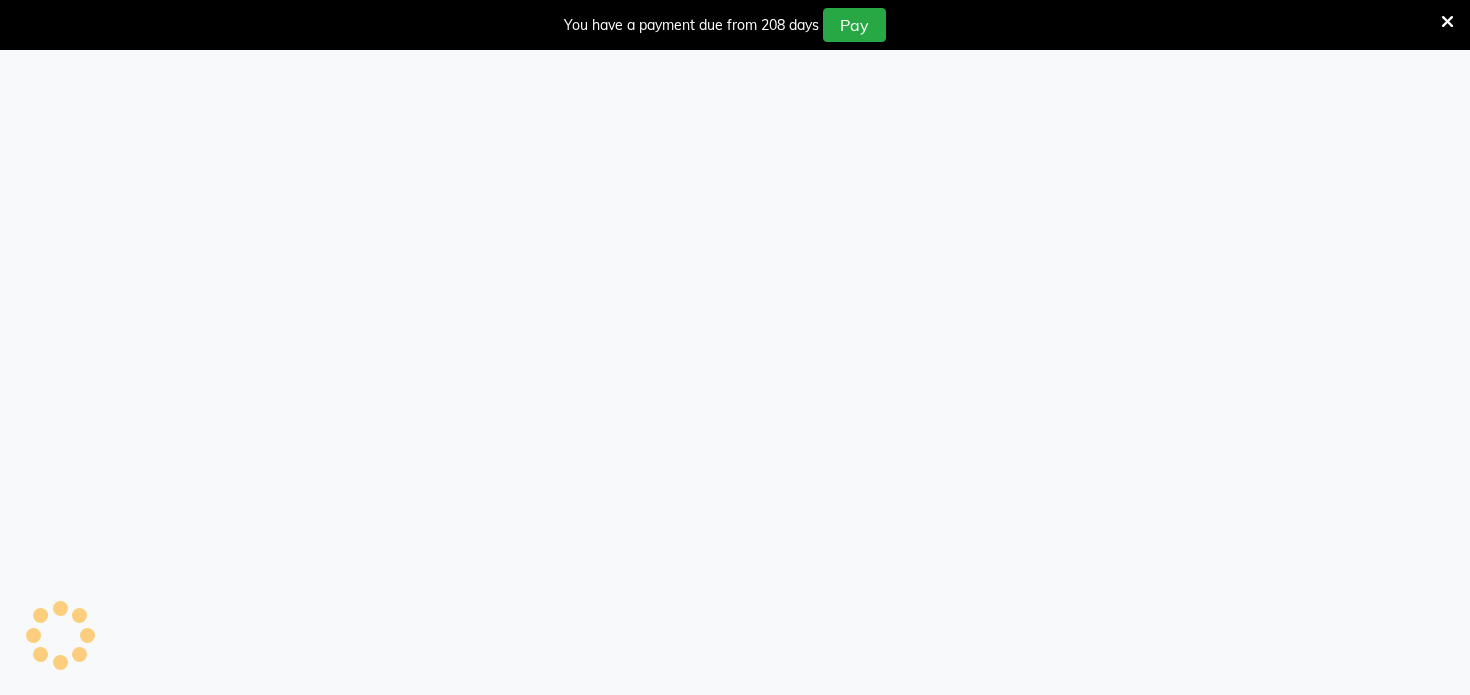 scroll, scrollTop: 0, scrollLeft: 0, axis: both 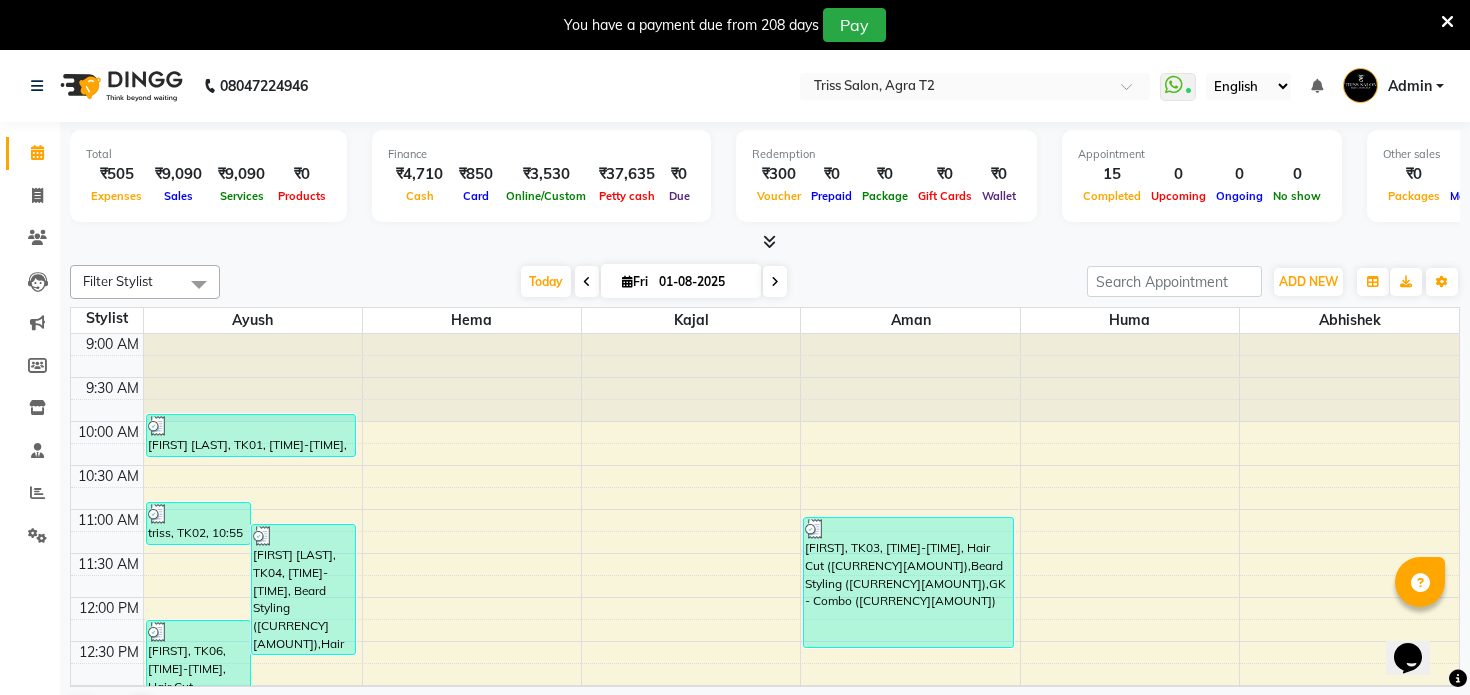 click at bounding box center [769, 241] 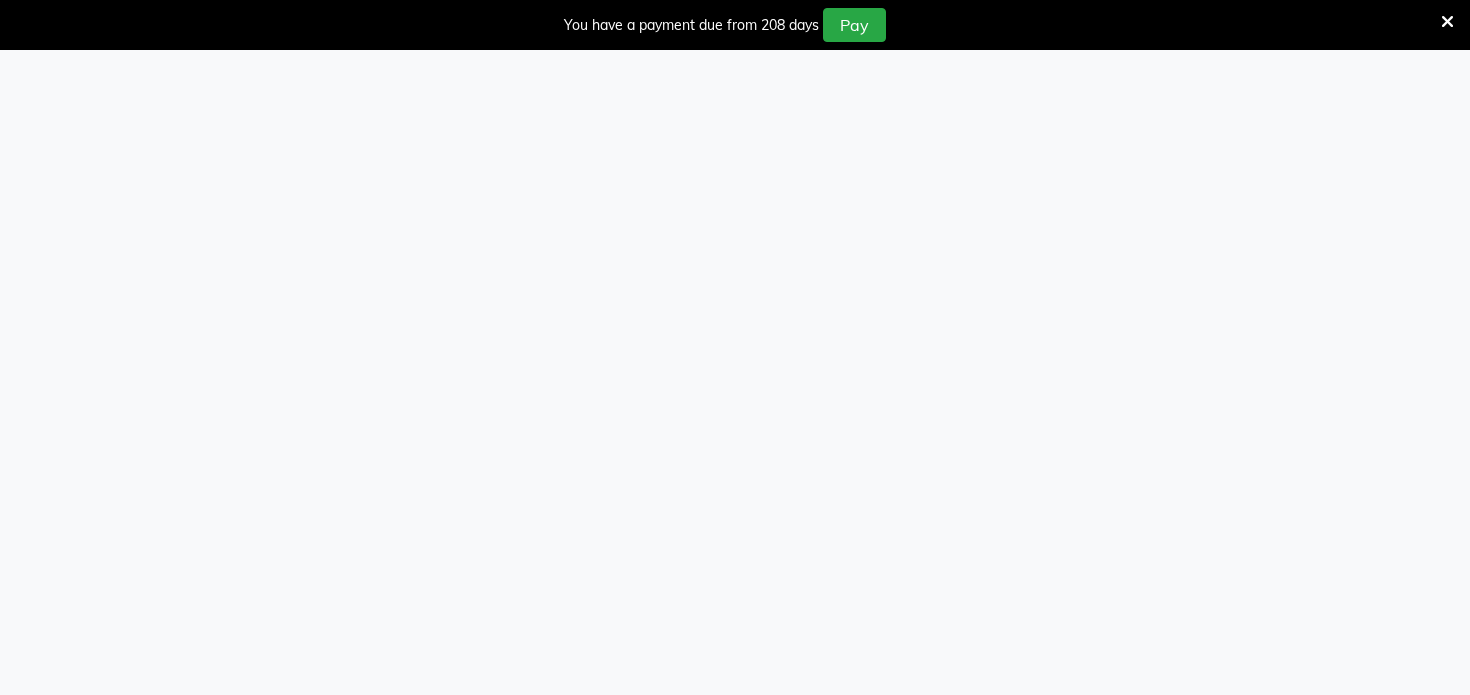 scroll, scrollTop: 0, scrollLeft: 0, axis: both 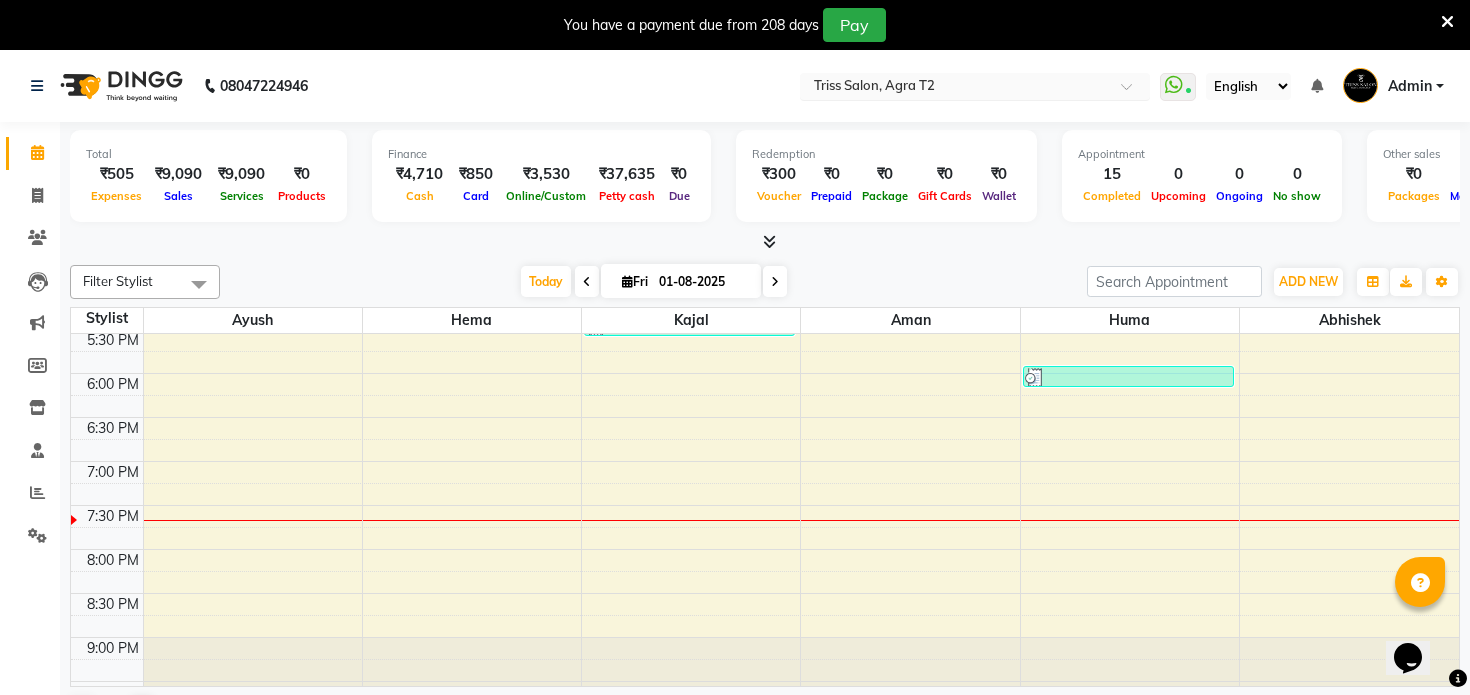 click at bounding box center (955, 88) 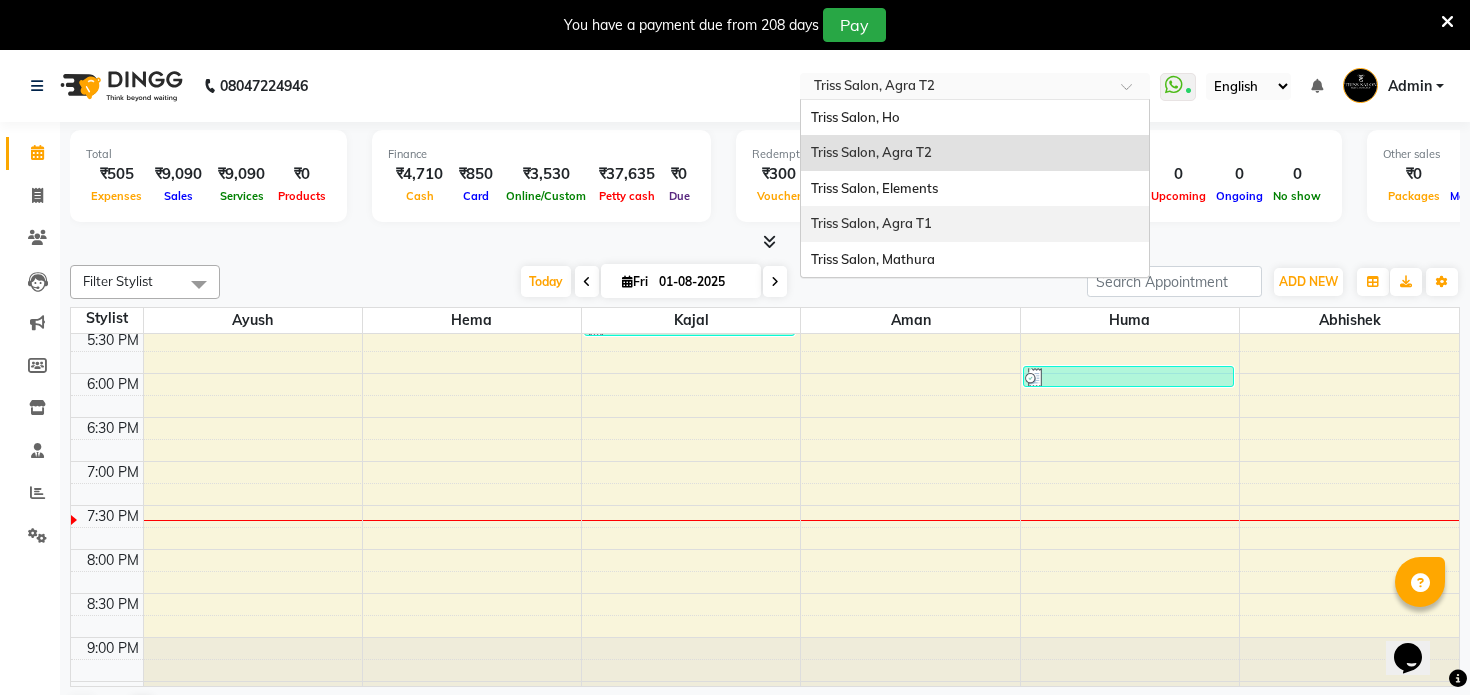 click on "Triss Salon, Agra T1" at bounding box center (871, 223) 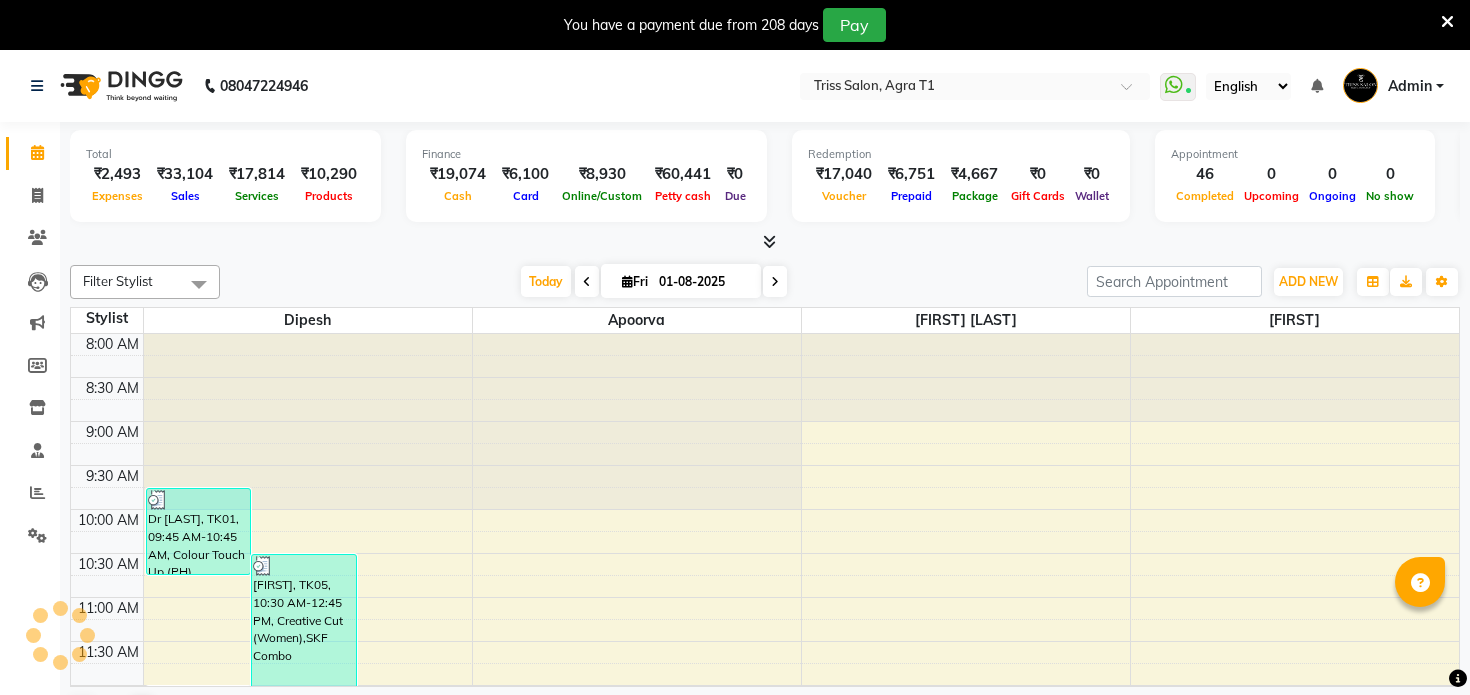 scroll, scrollTop: 0, scrollLeft: 0, axis: both 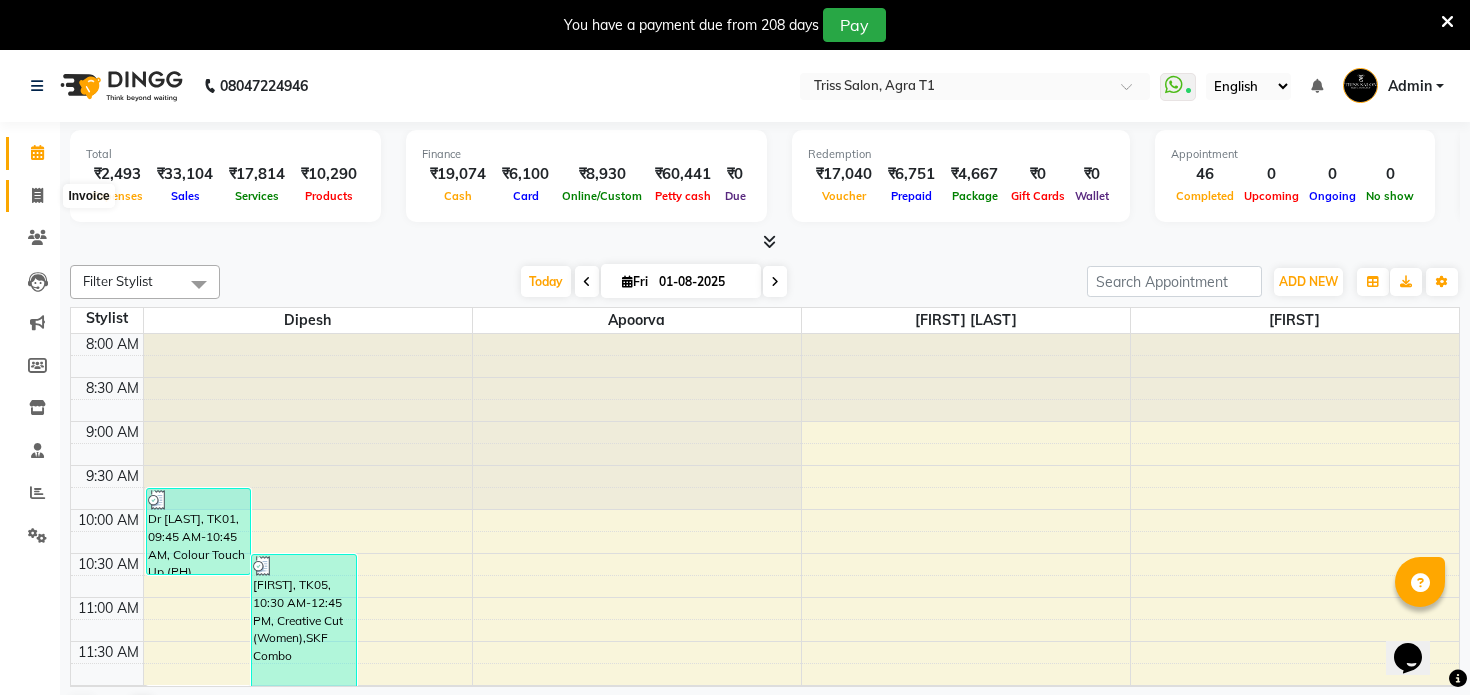 click 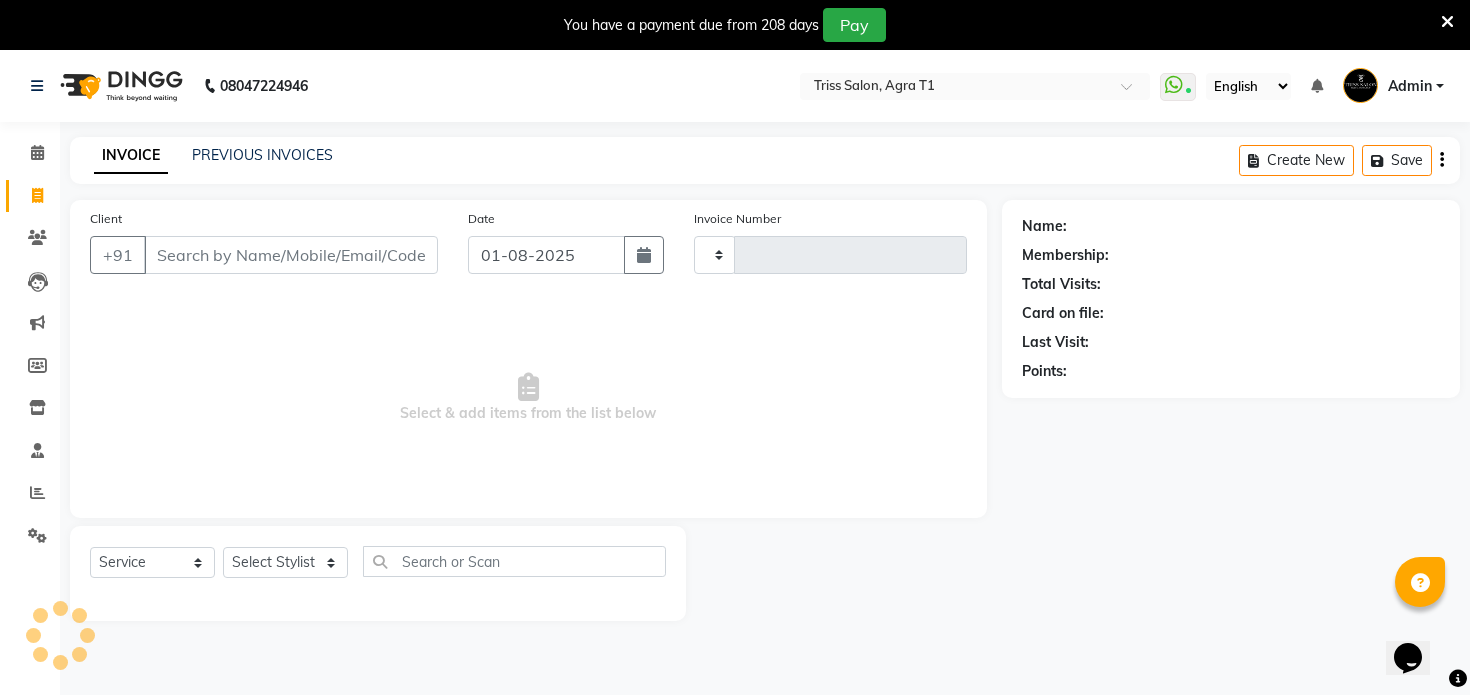 type on "5359" 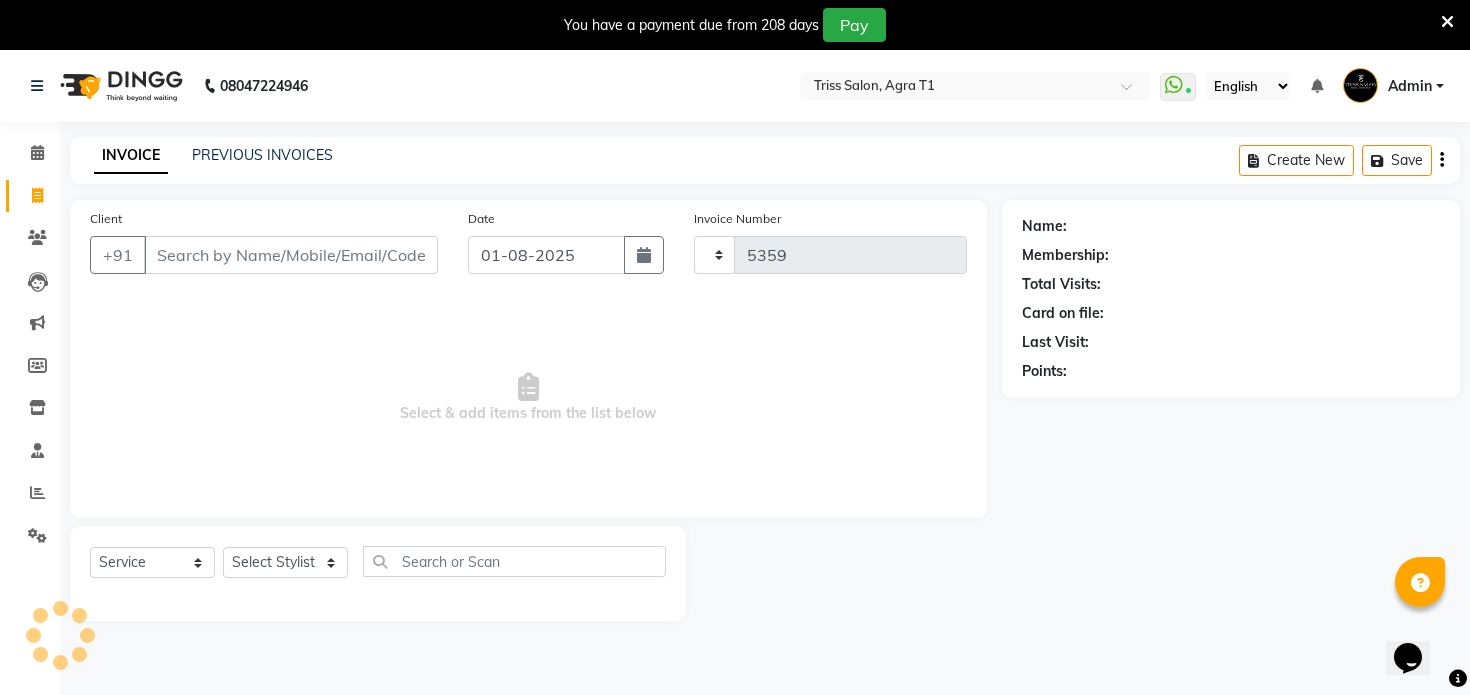 select on "4300" 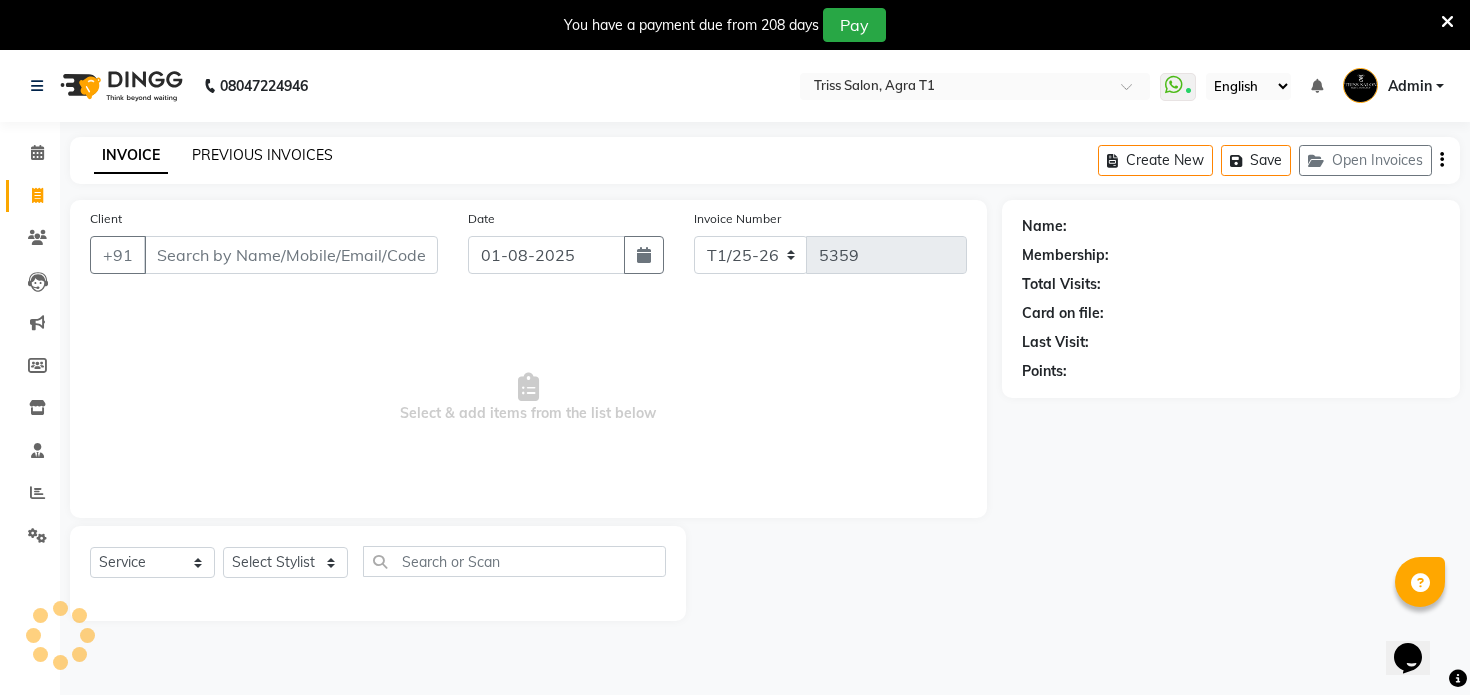 click on "PREVIOUS INVOICES" 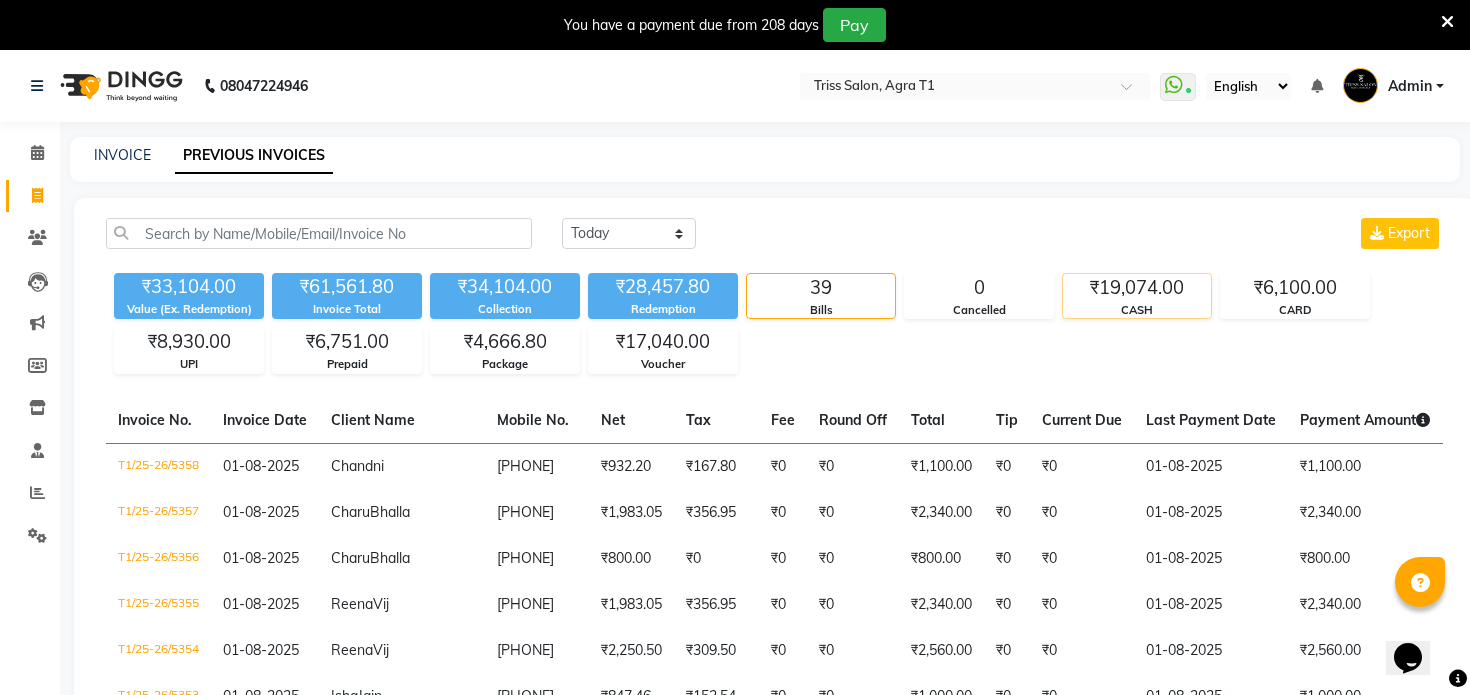 click on "CASH" 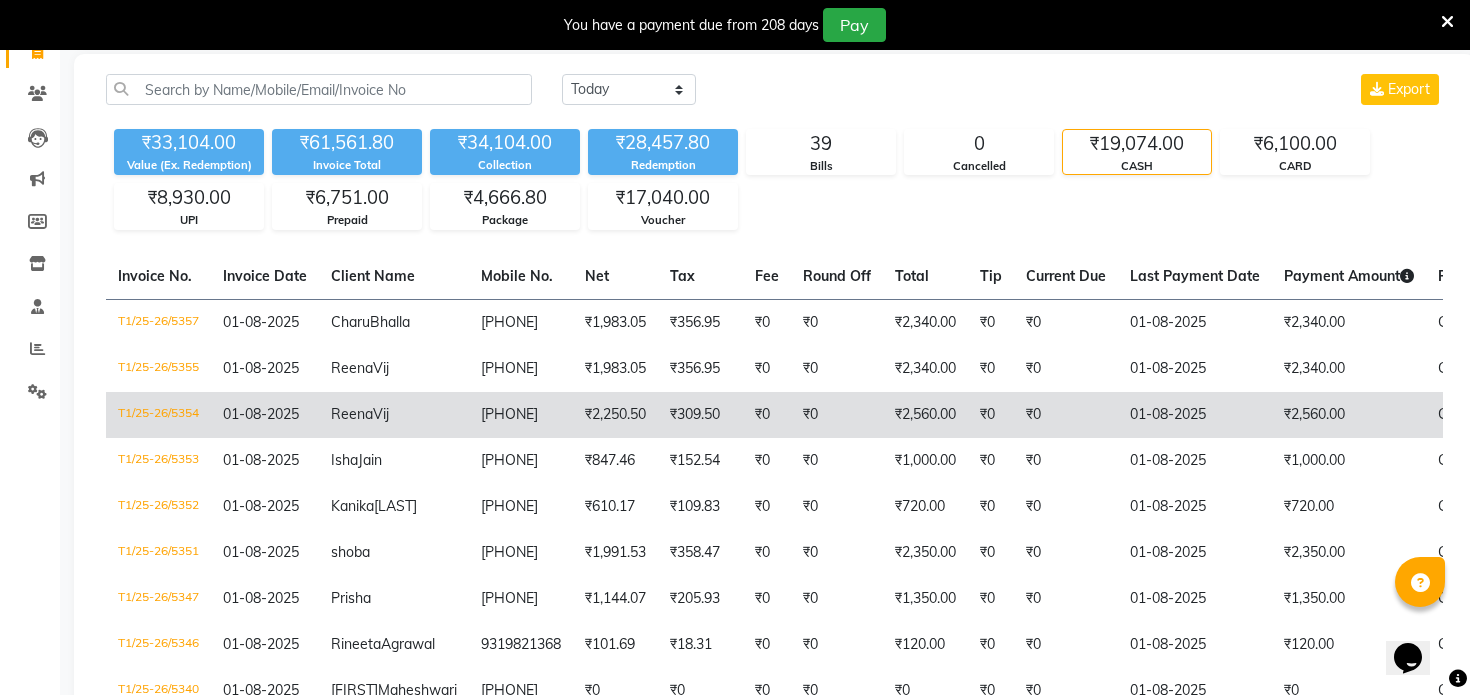 scroll, scrollTop: 146, scrollLeft: 0, axis: vertical 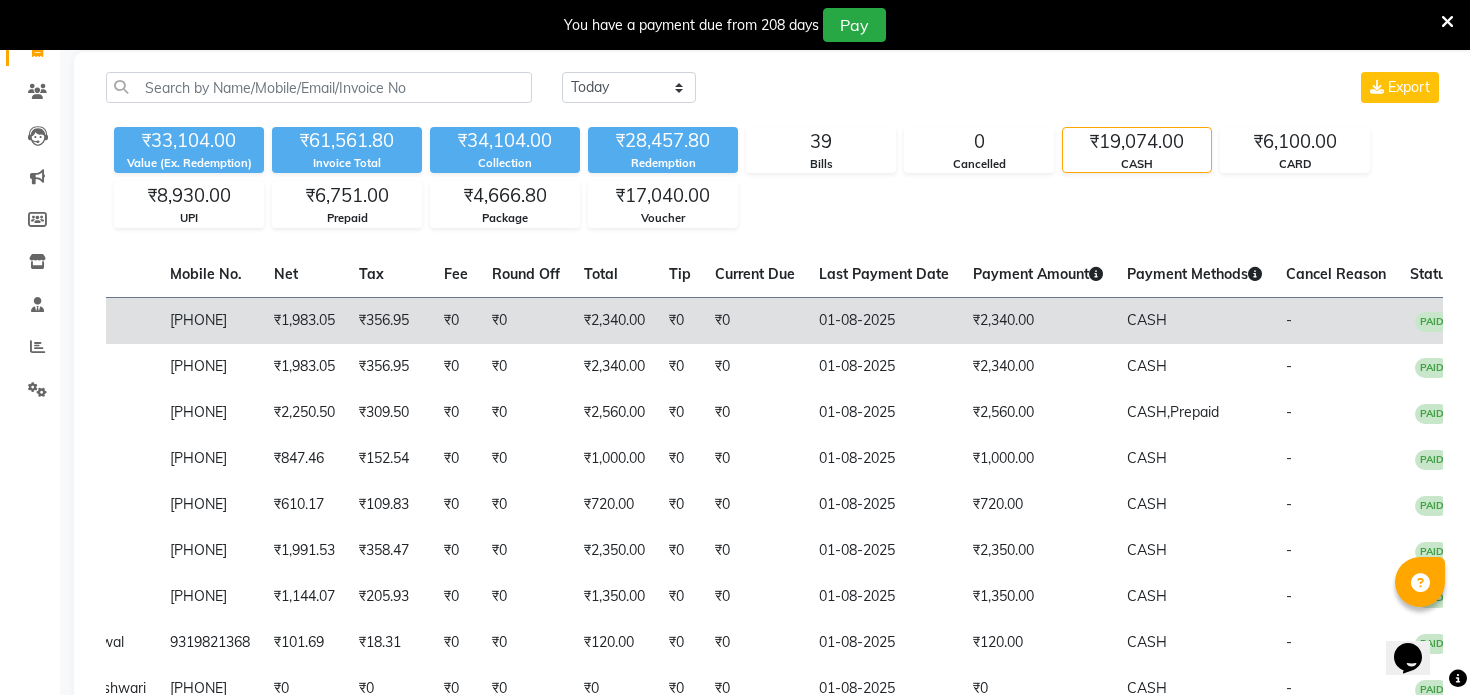 click on "₹2,340.00" 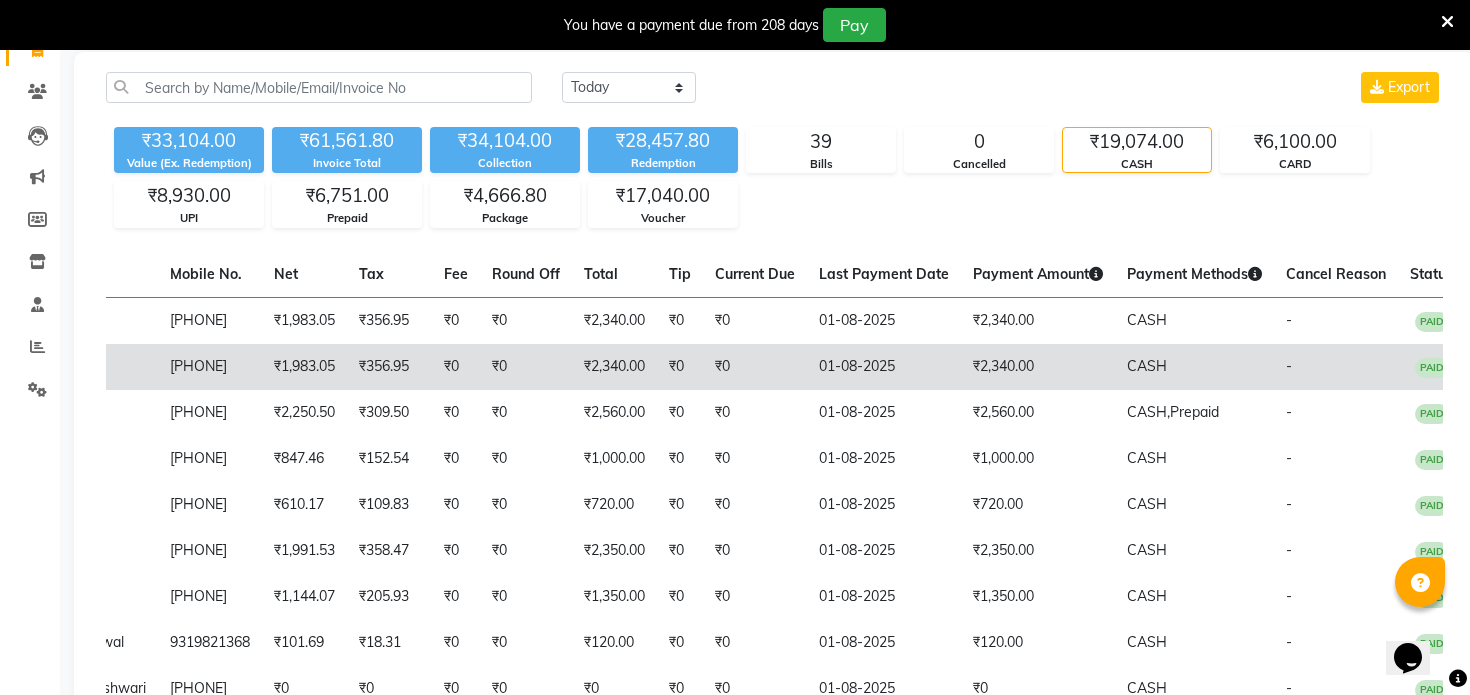 click on "01-08-2025" 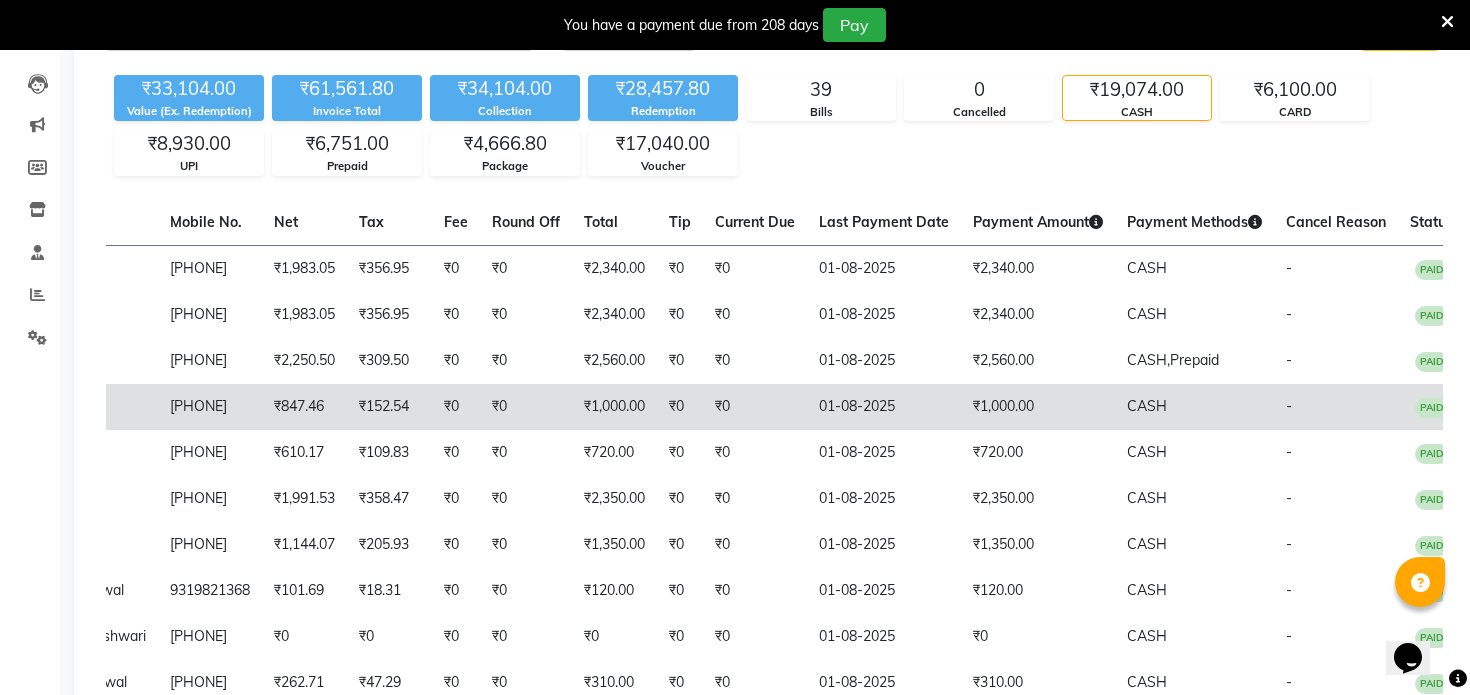 scroll, scrollTop: 200, scrollLeft: 0, axis: vertical 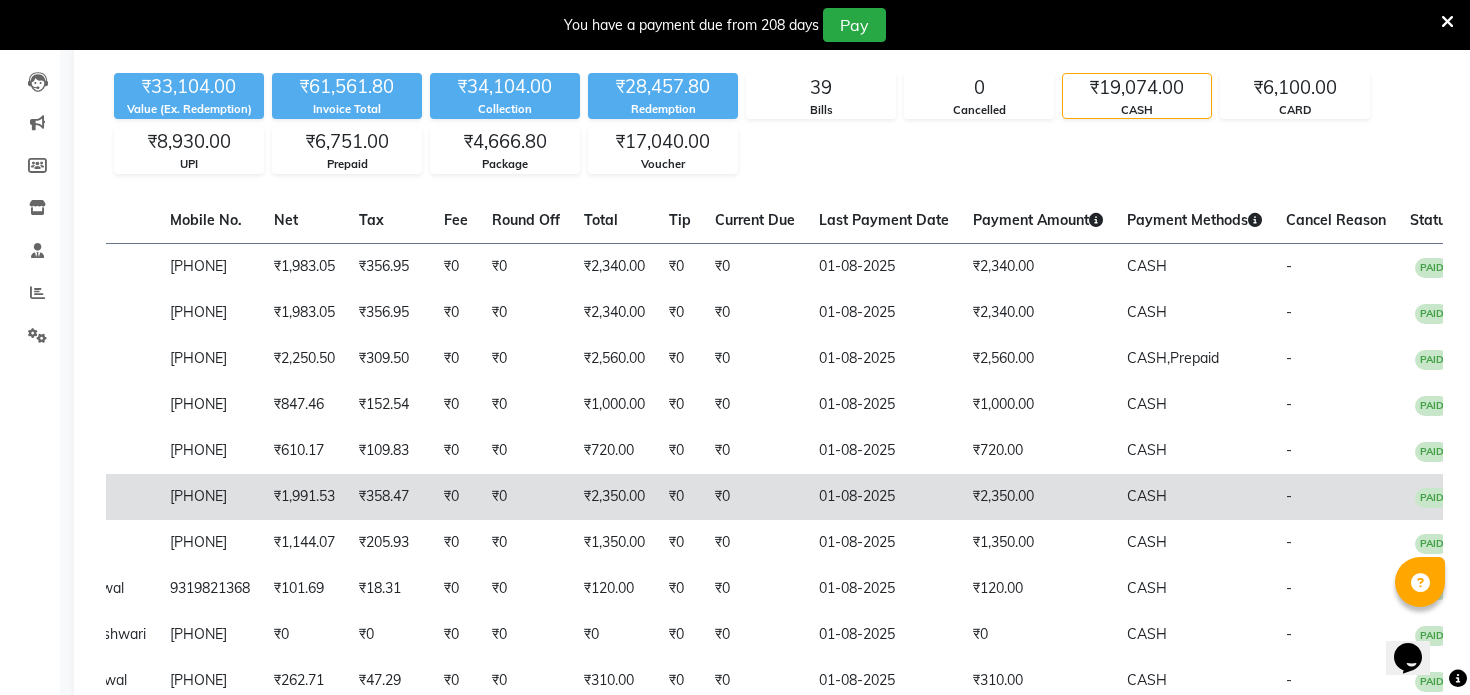 click on "01-08-2025" 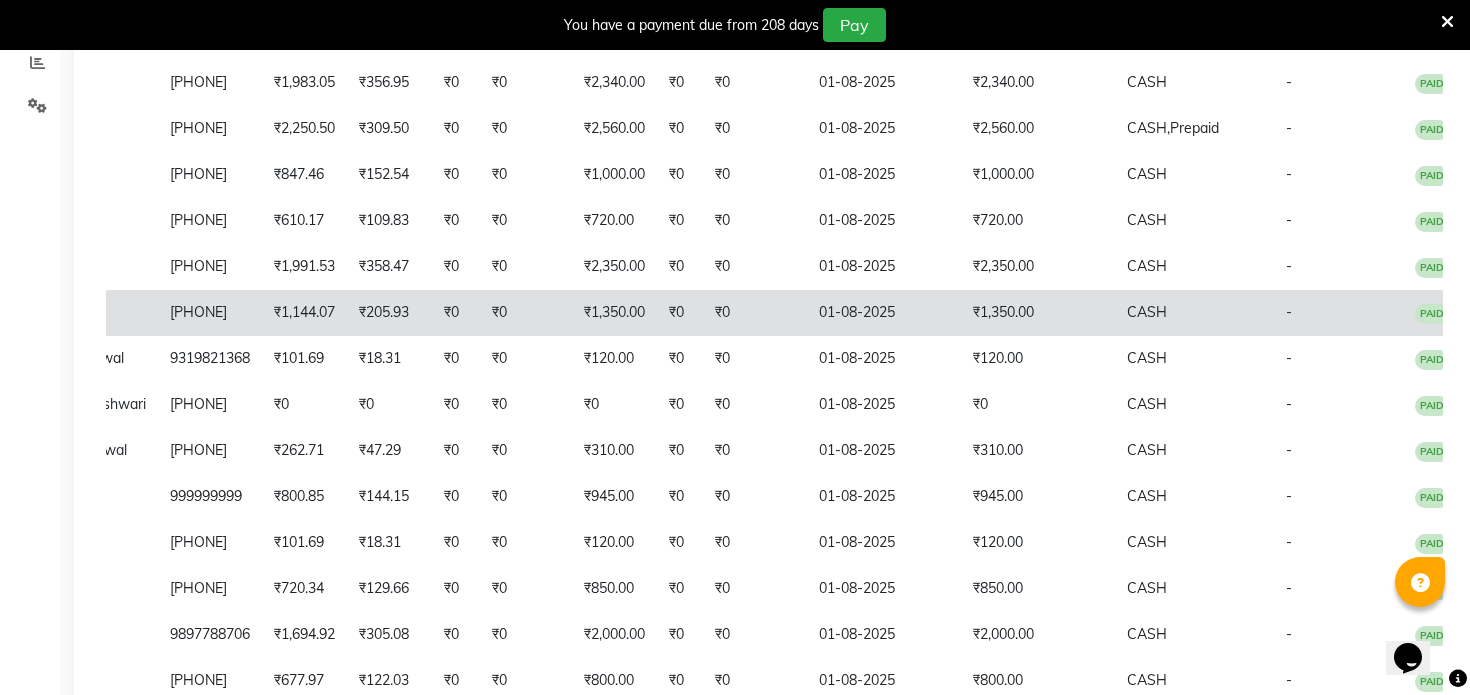 scroll, scrollTop: 425, scrollLeft: 0, axis: vertical 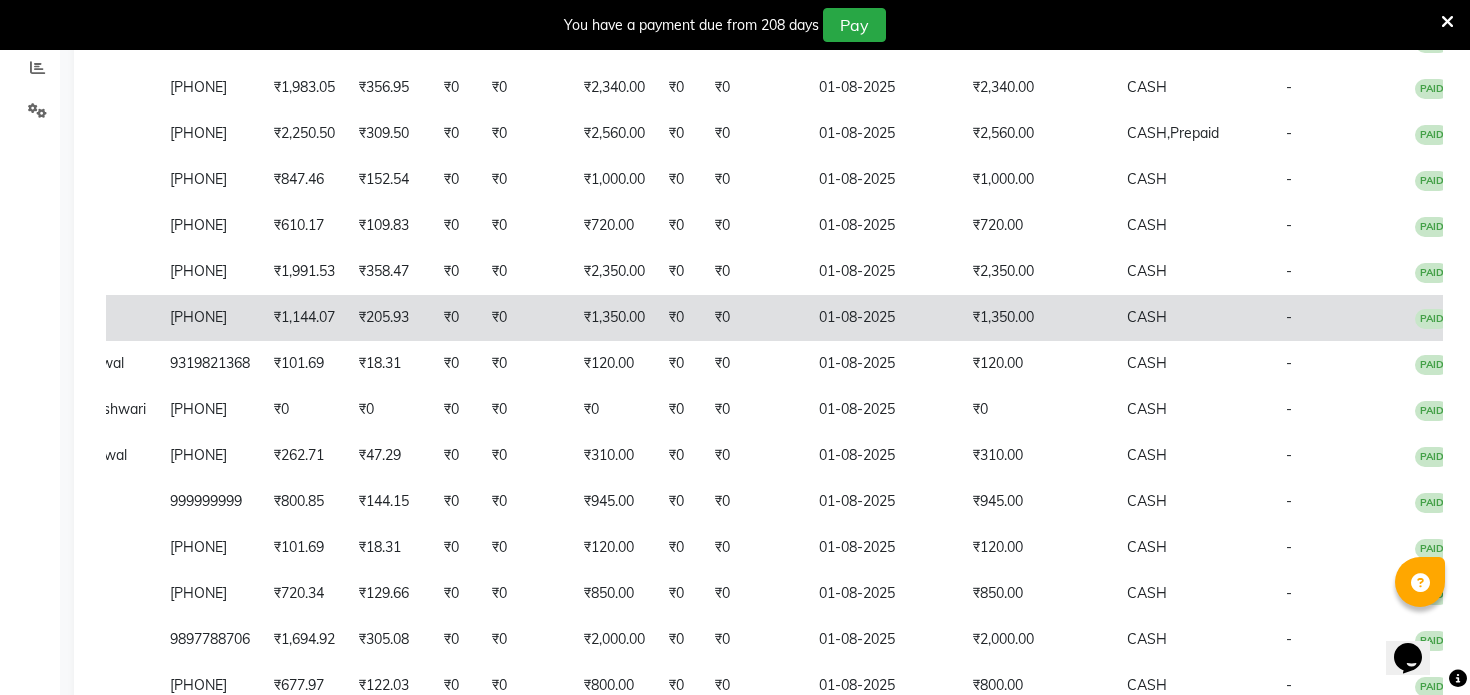 click on "₹1,350.00" 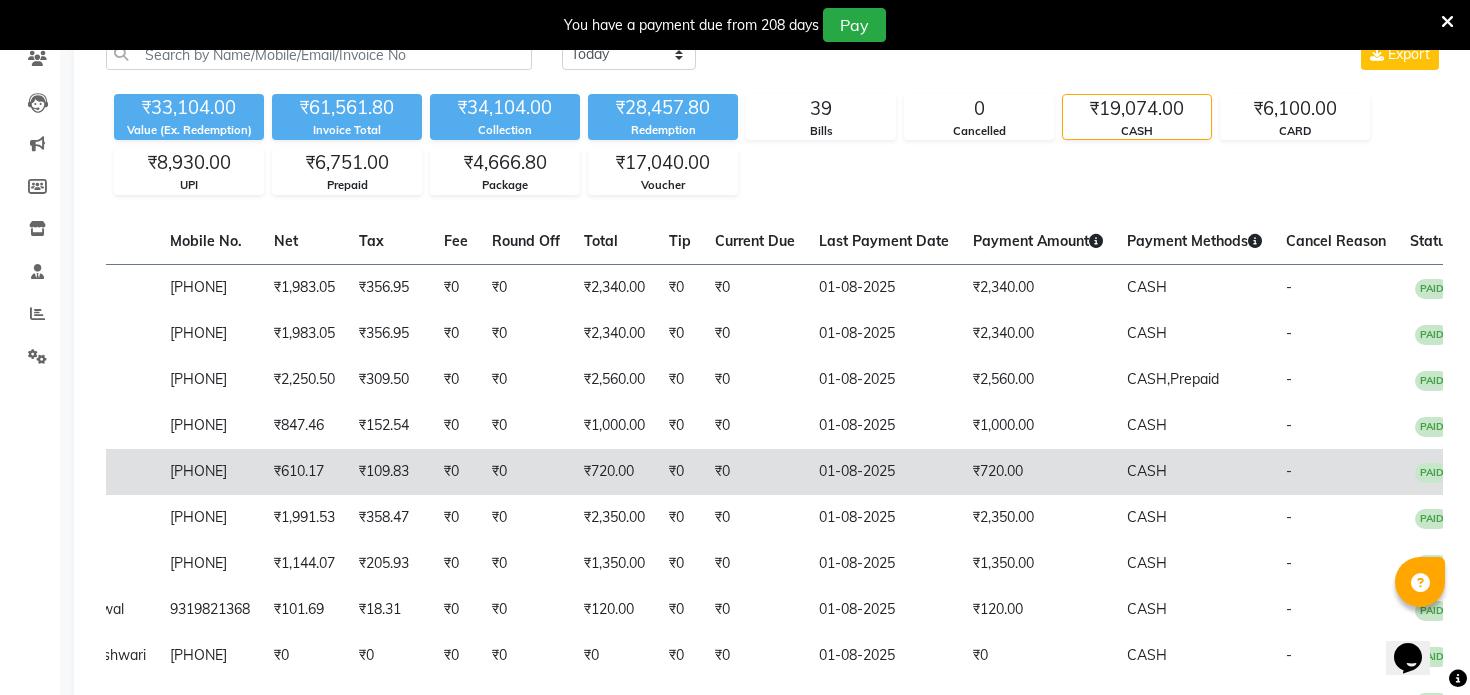 scroll, scrollTop: 0, scrollLeft: 0, axis: both 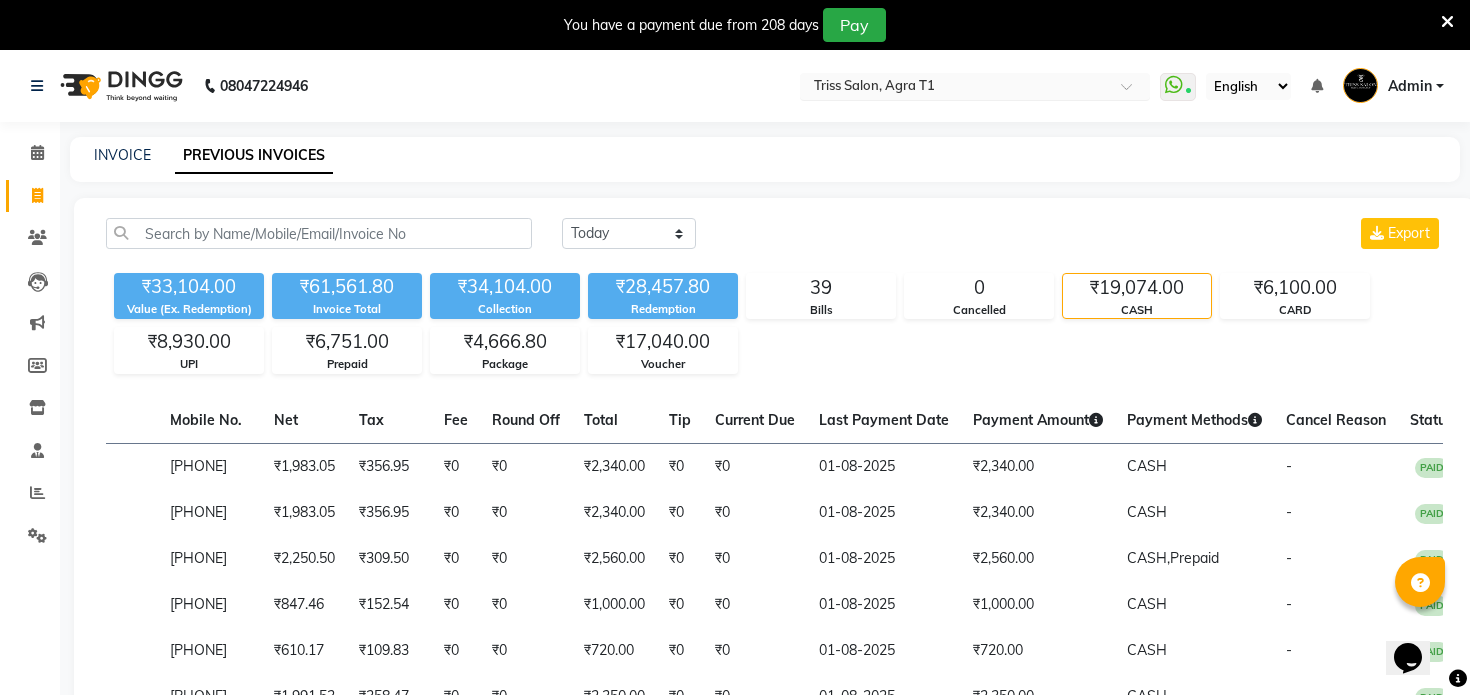click at bounding box center (955, 88) 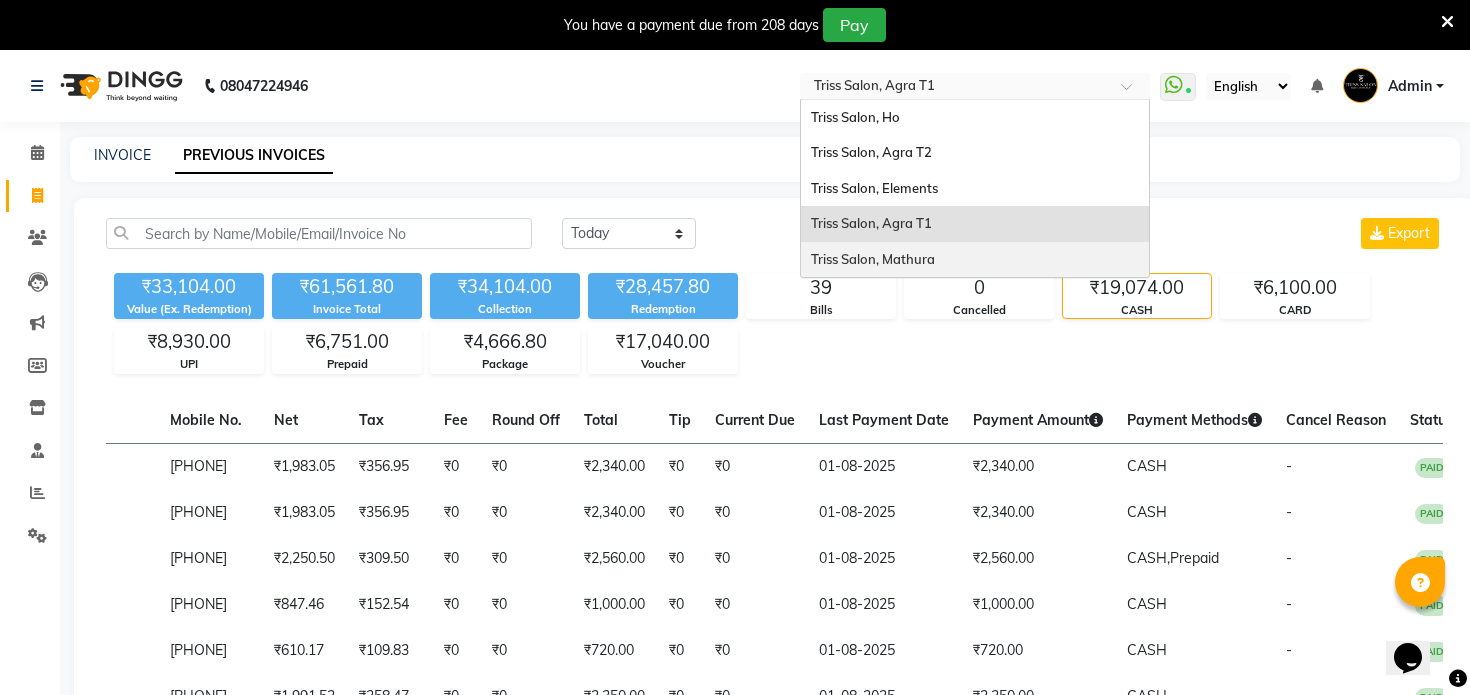 click on "Triss Salon, Mathura" at bounding box center [975, 260] 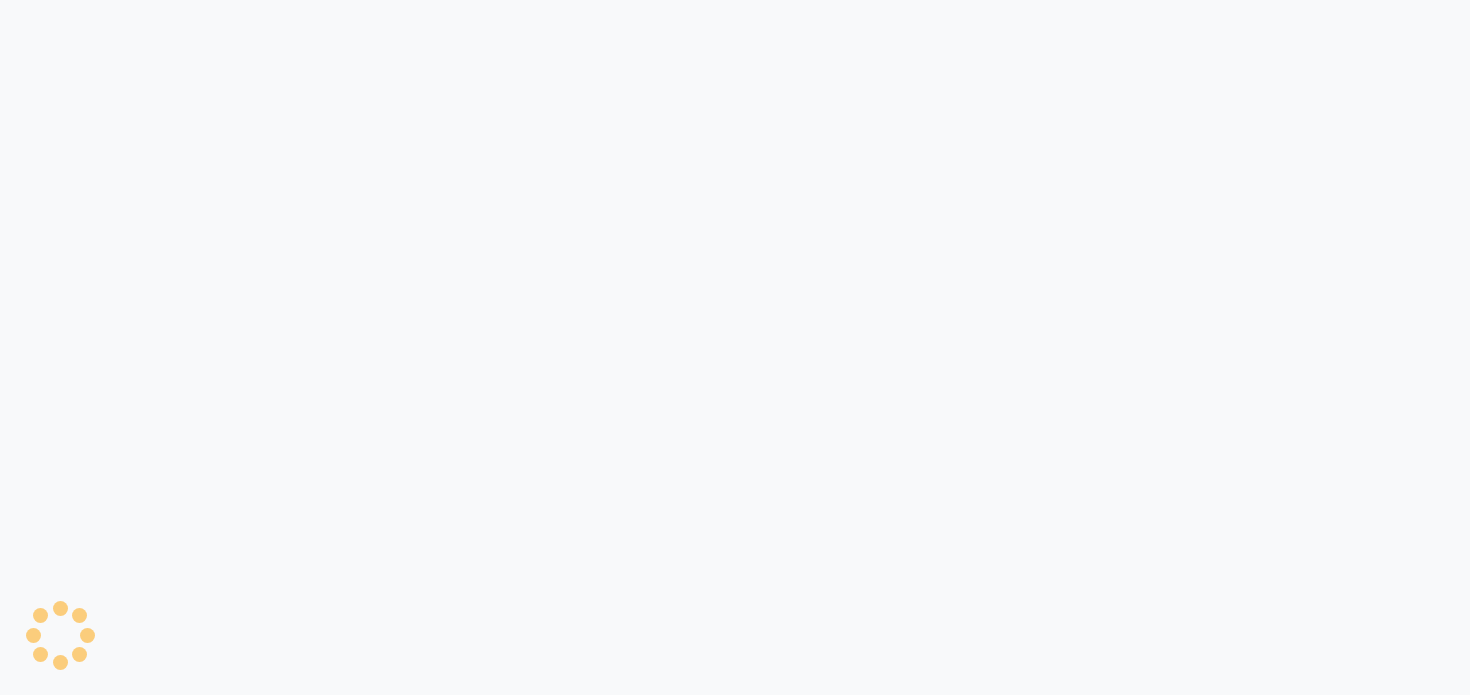 scroll, scrollTop: 0, scrollLeft: 0, axis: both 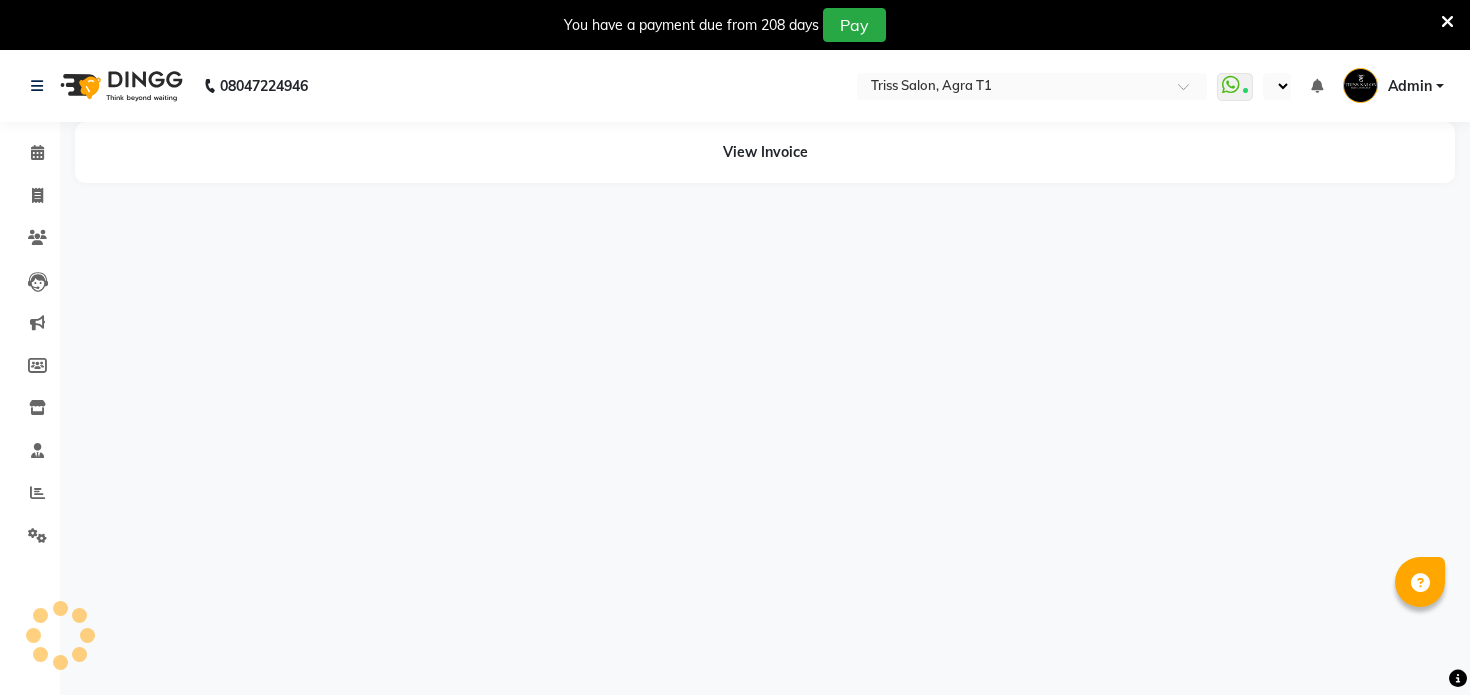 select on "en" 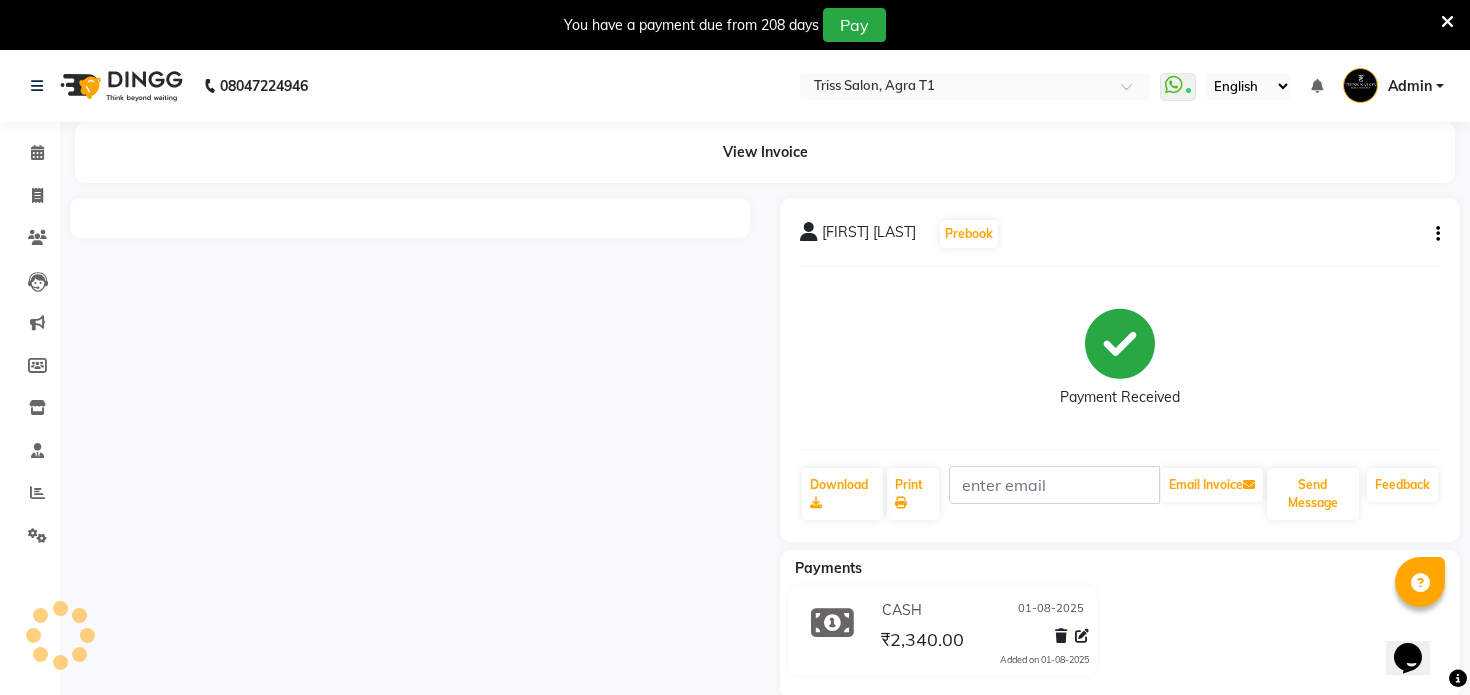 scroll, scrollTop: 0, scrollLeft: 0, axis: both 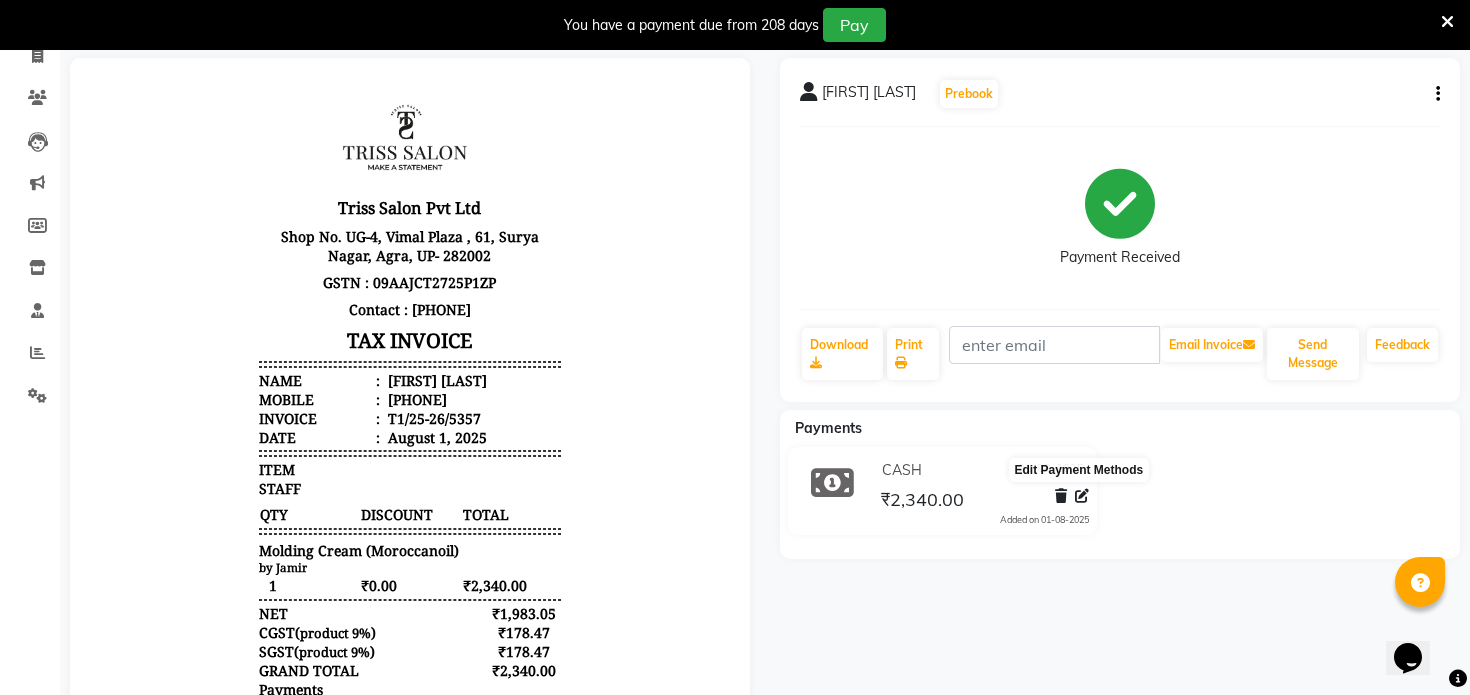 click 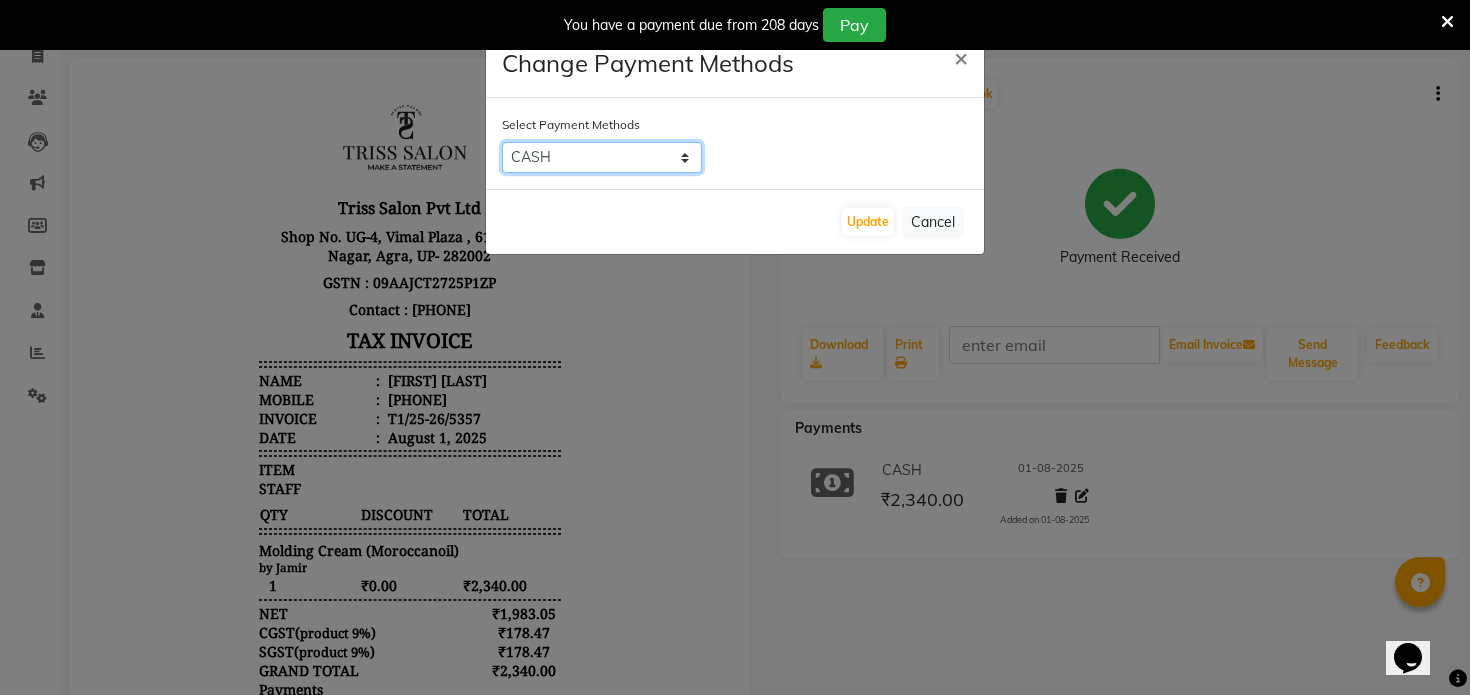 click on "PayTM   CASH   CARD   UPI   Bad Debts" 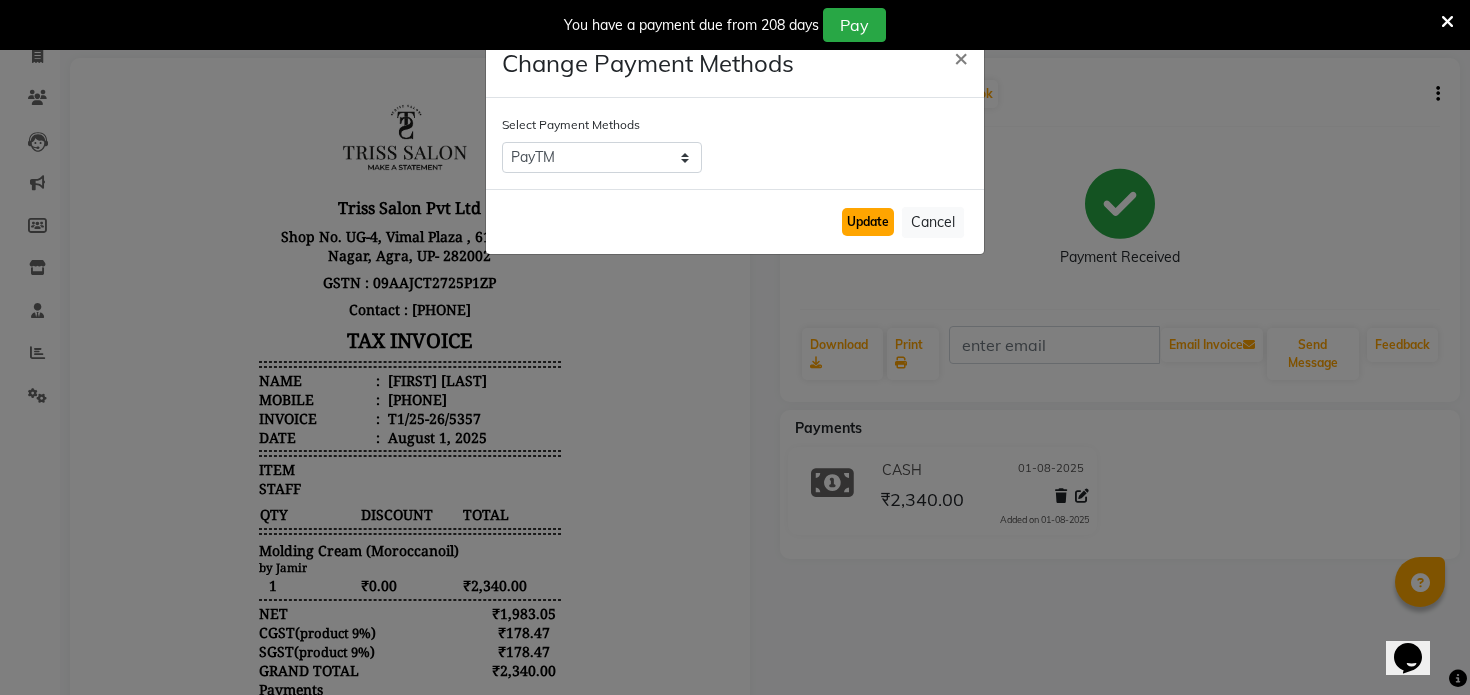 click on "Update" 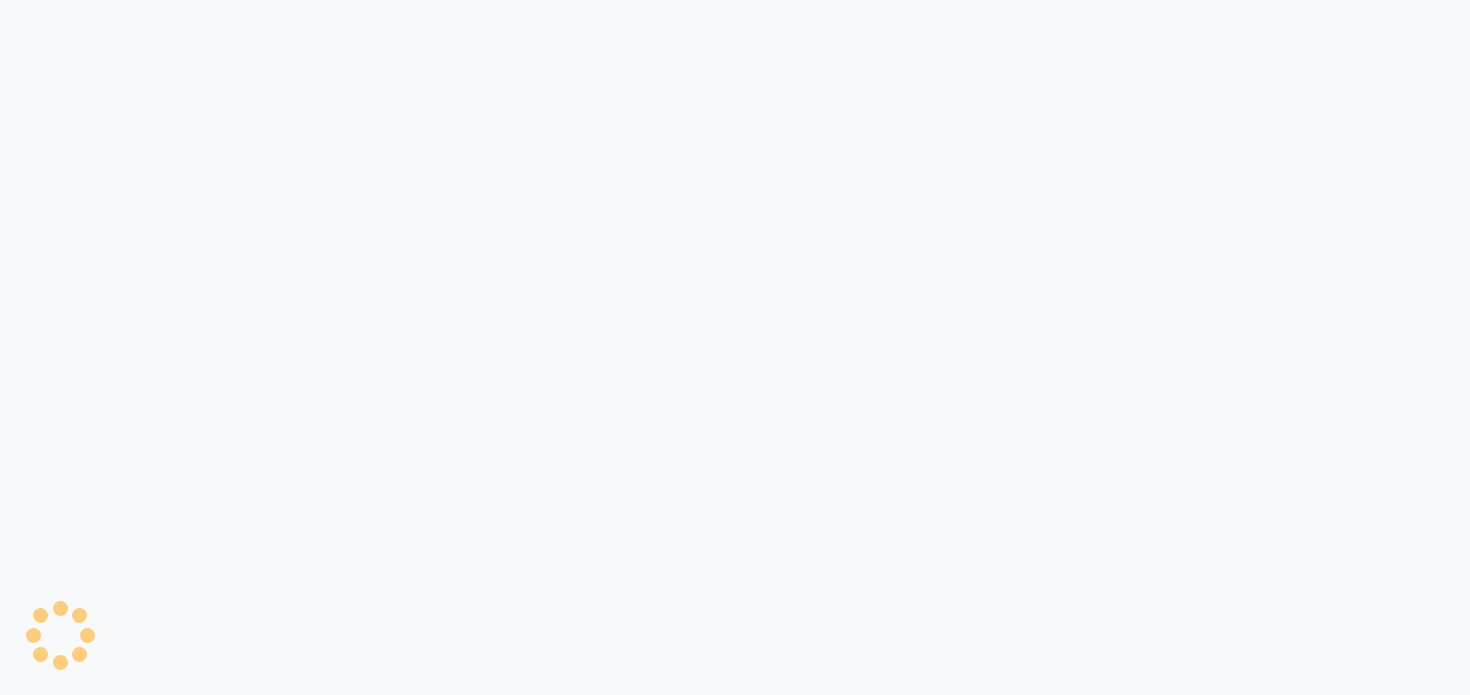 scroll, scrollTop: 0, scrollLeft: 0, axis: both 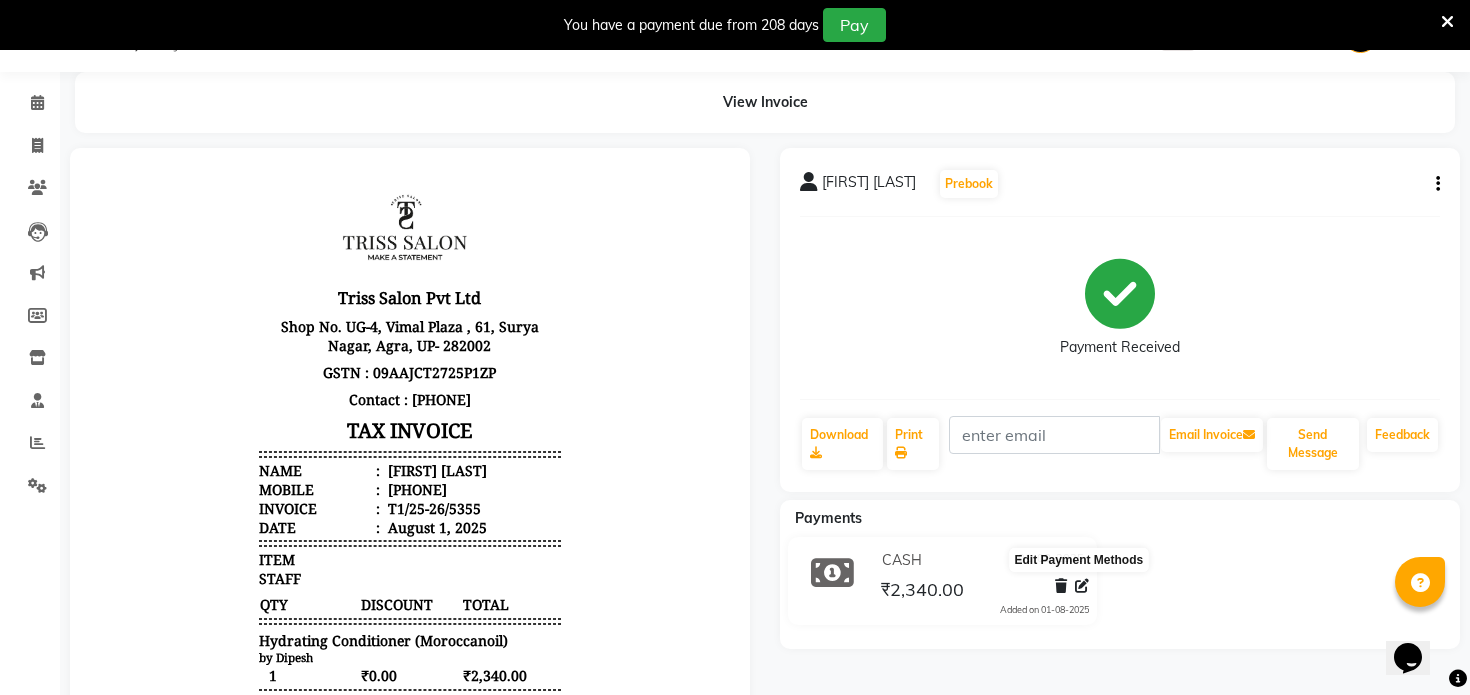 click 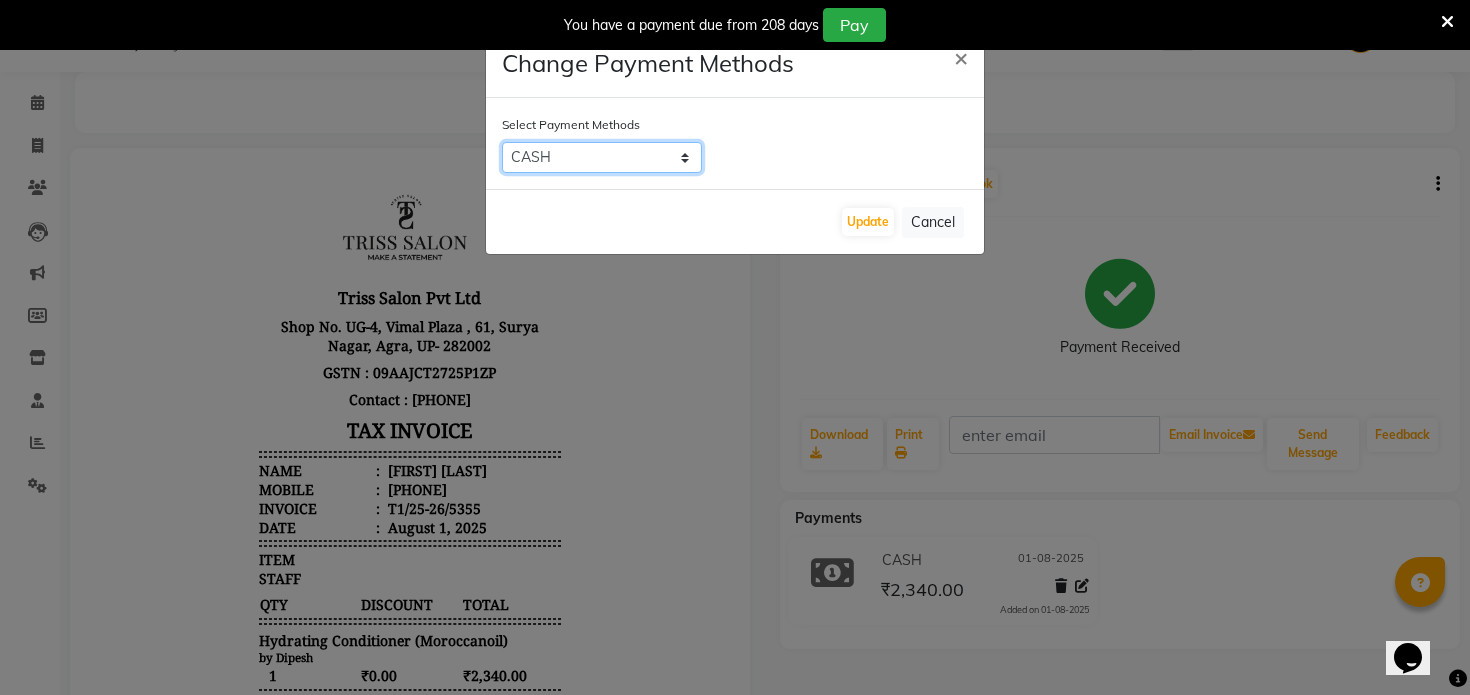 click on "PayTM   CASH   CARD   UPI   Bad Debts" 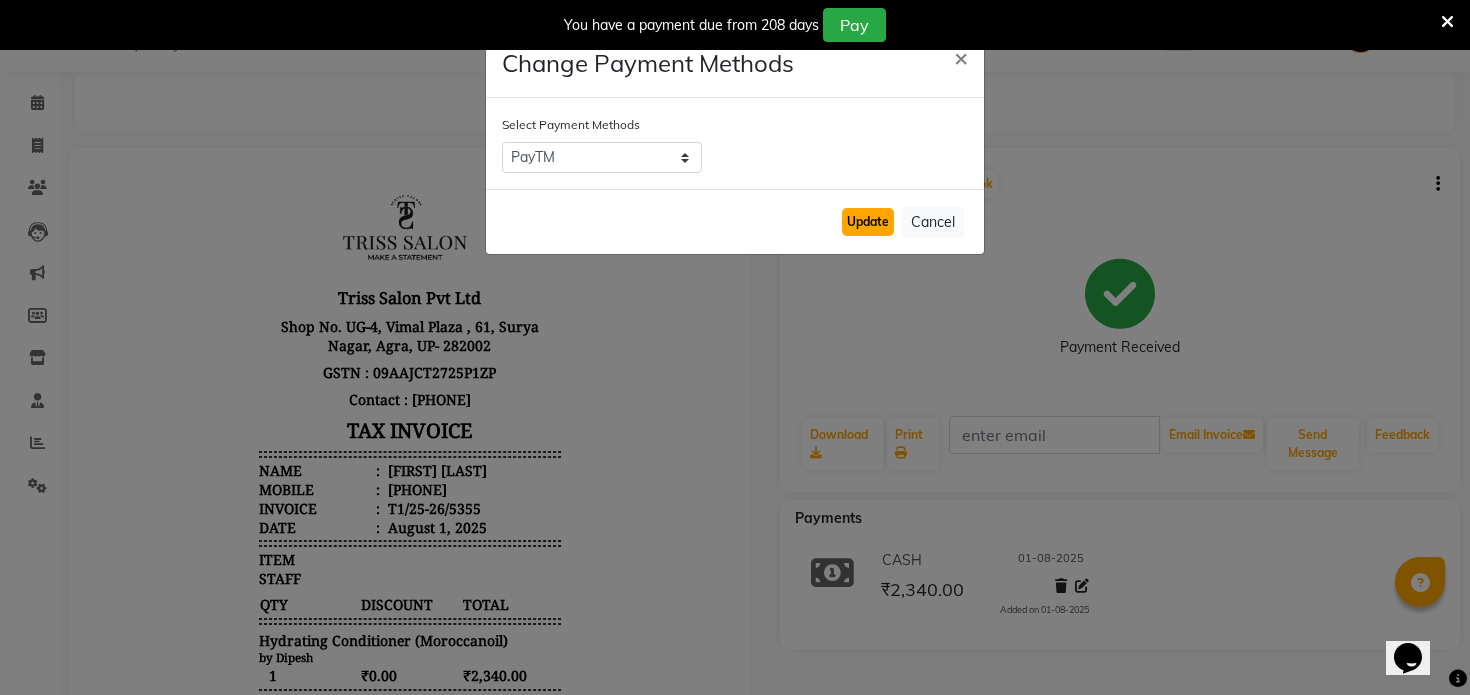 click on "Update" 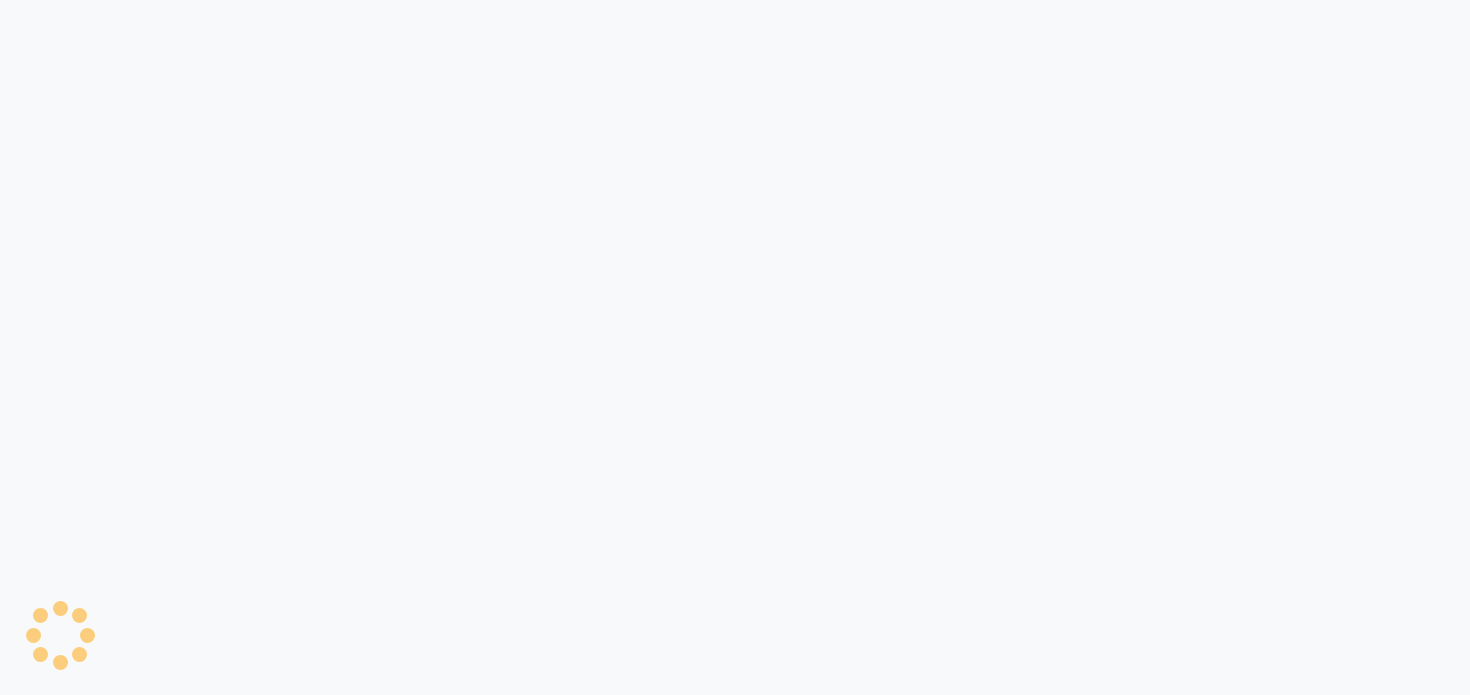 scroll, scrollTop: 0, scrollLeft: 0, axis: both 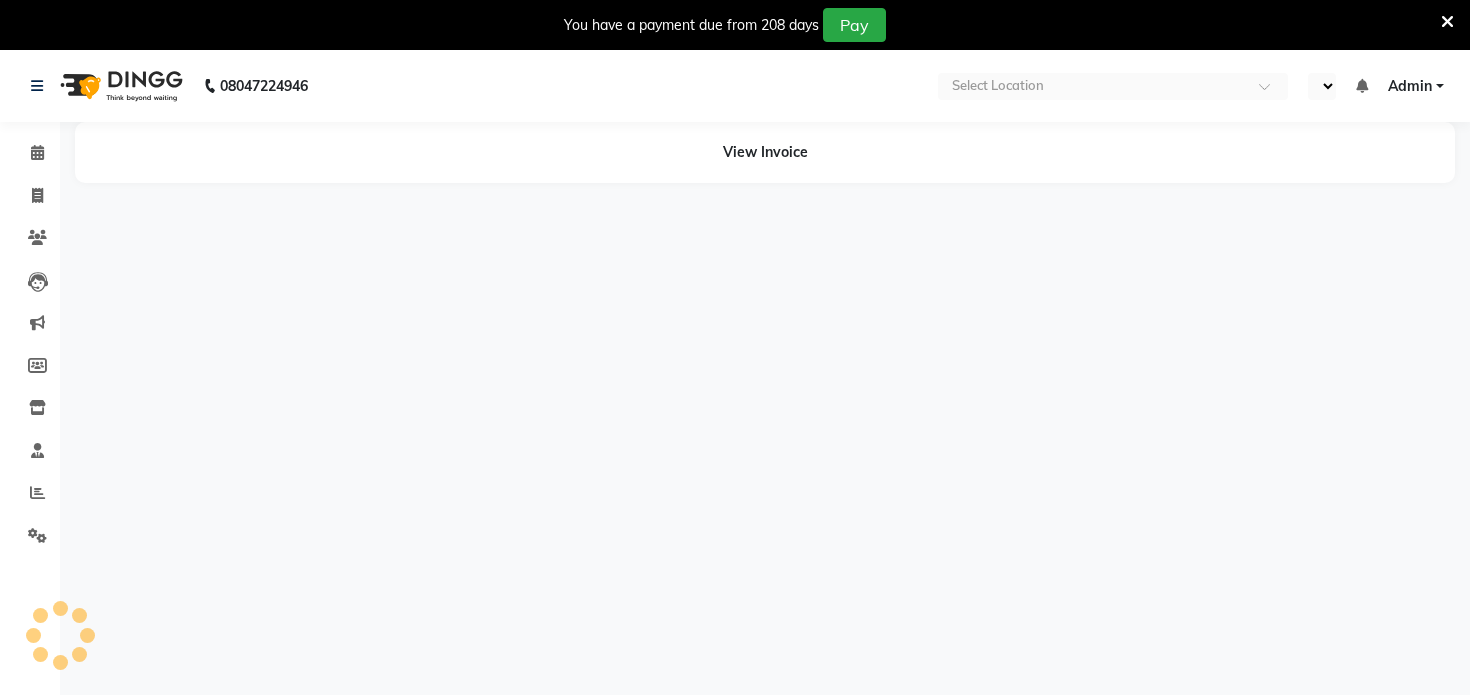 select on "en" 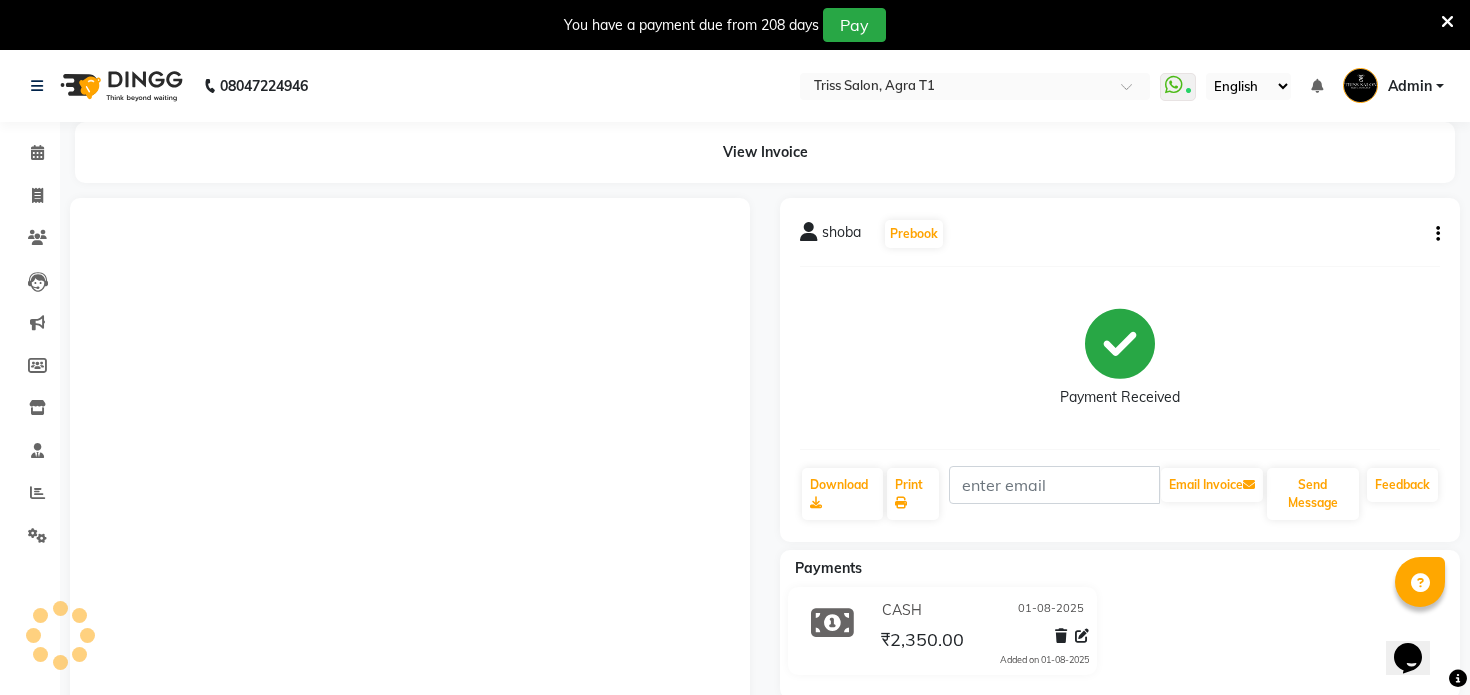 scroll, scrollTop: 0, scrollLeft: 0, axis: both 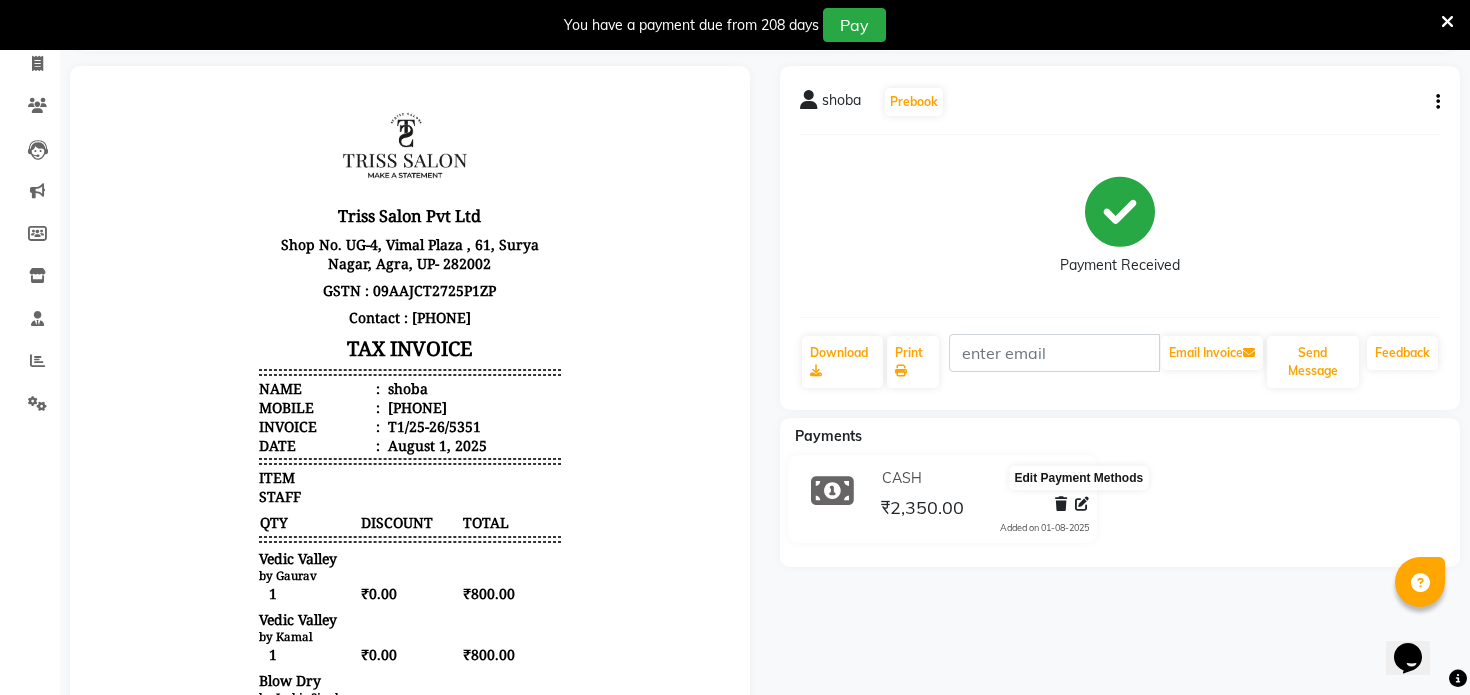 click 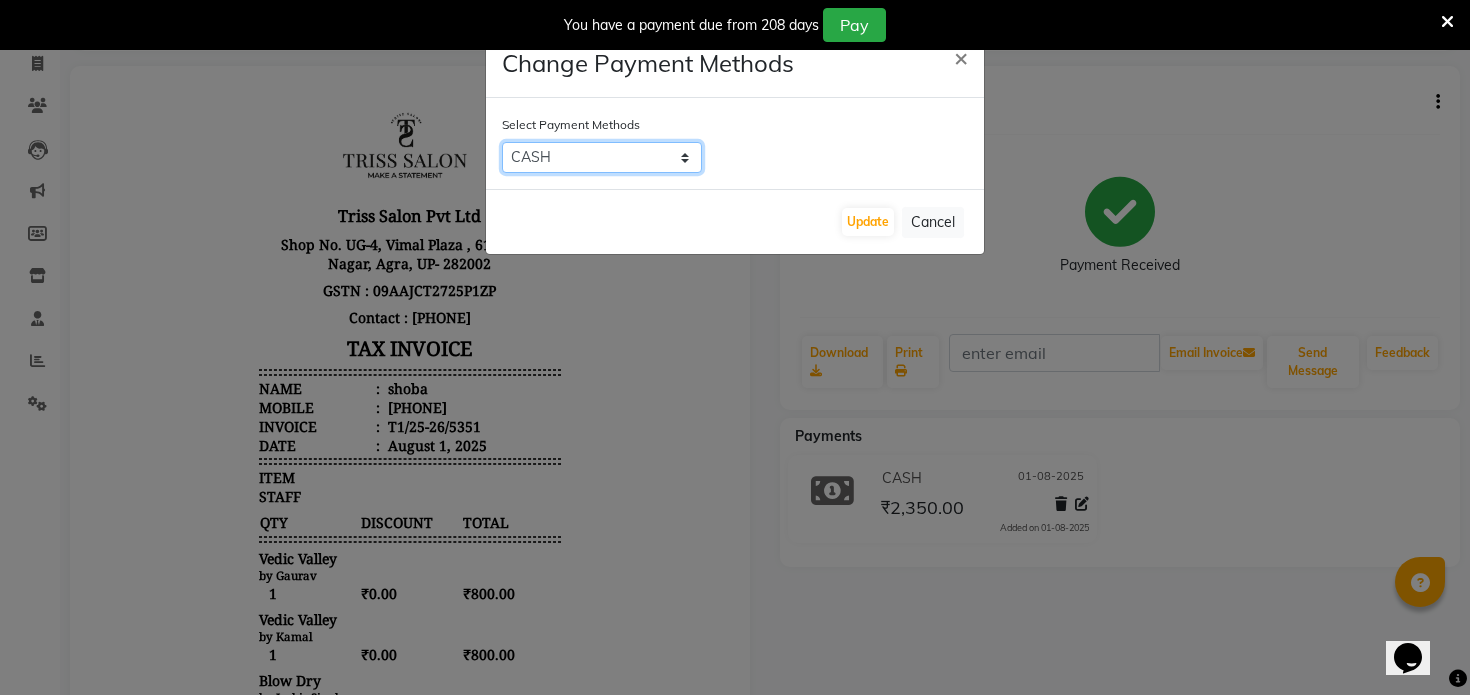 click on "PayTM   CASH   CARD   UPI   Bad Debts" 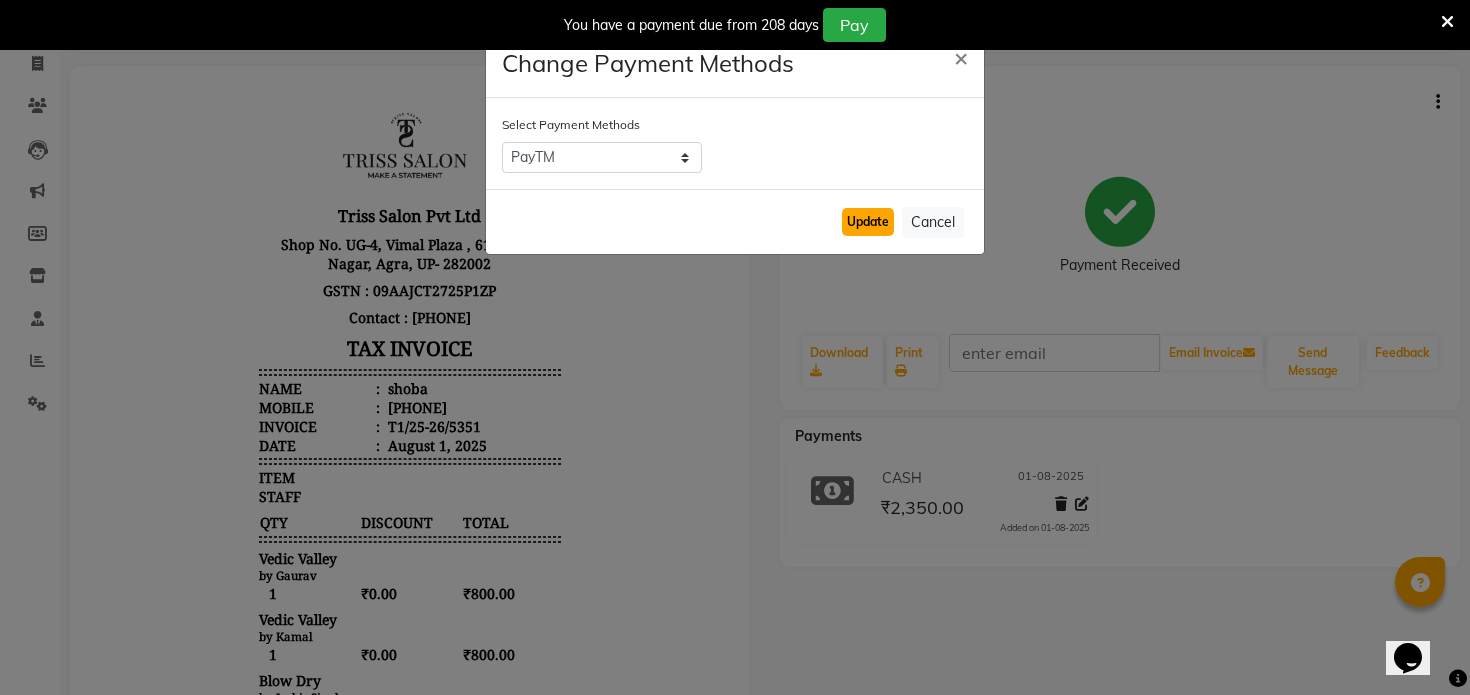 click on "Update" 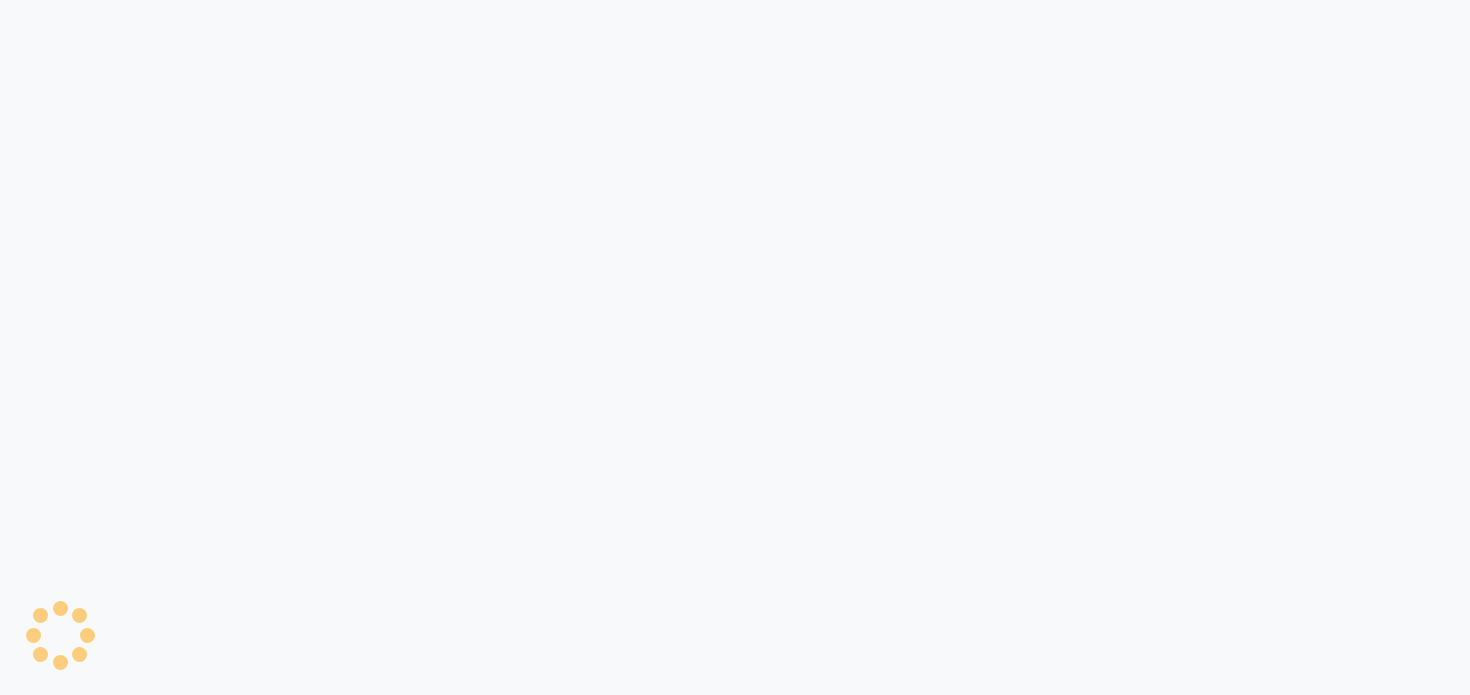 scroll, scrollTop: 0, scrollLeft: 0, axis: both 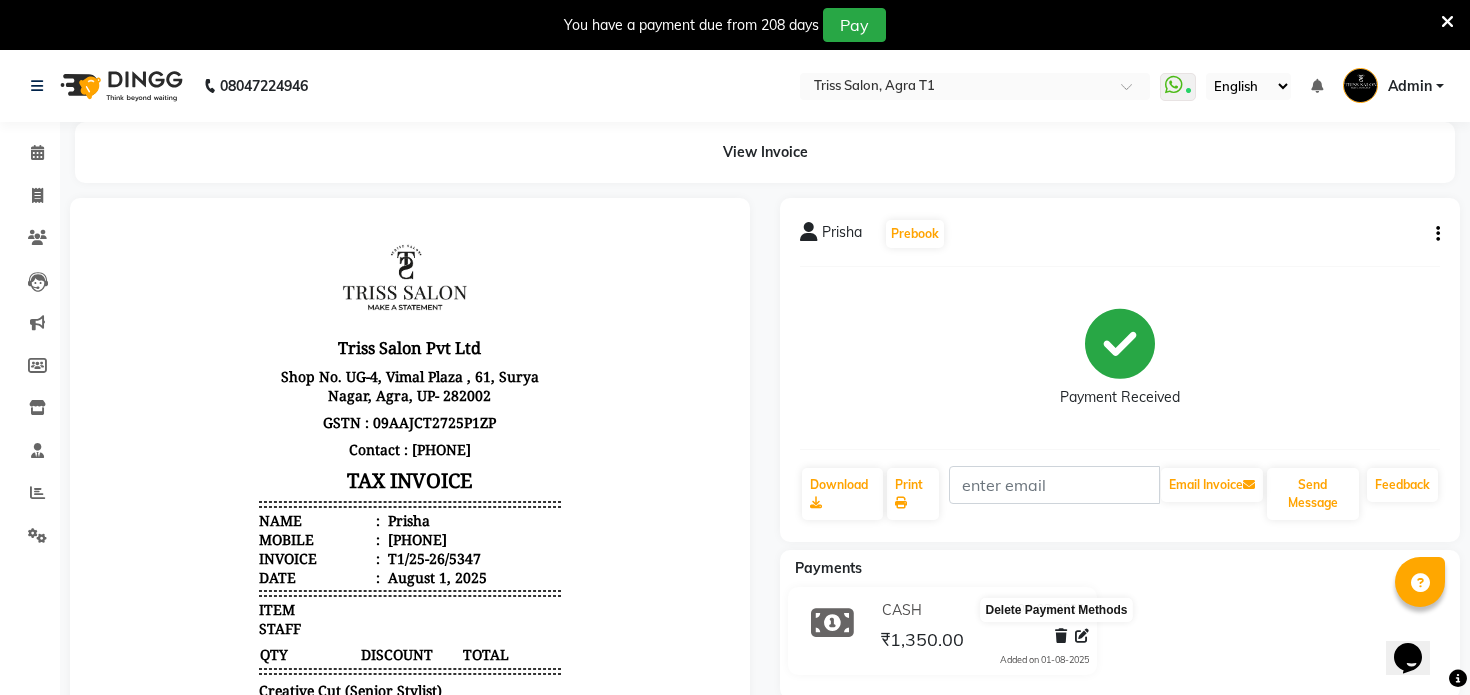 click 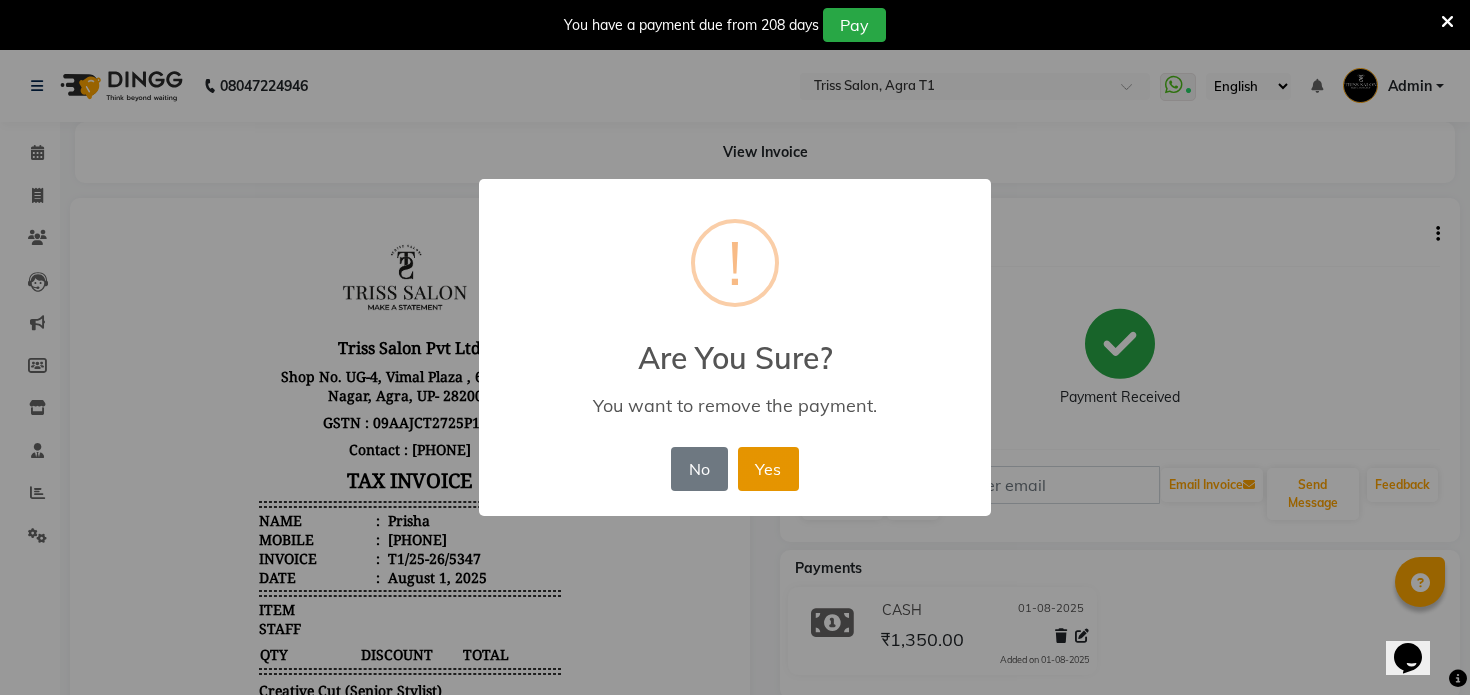 click on "Yes" at bounding box center [768, 469] 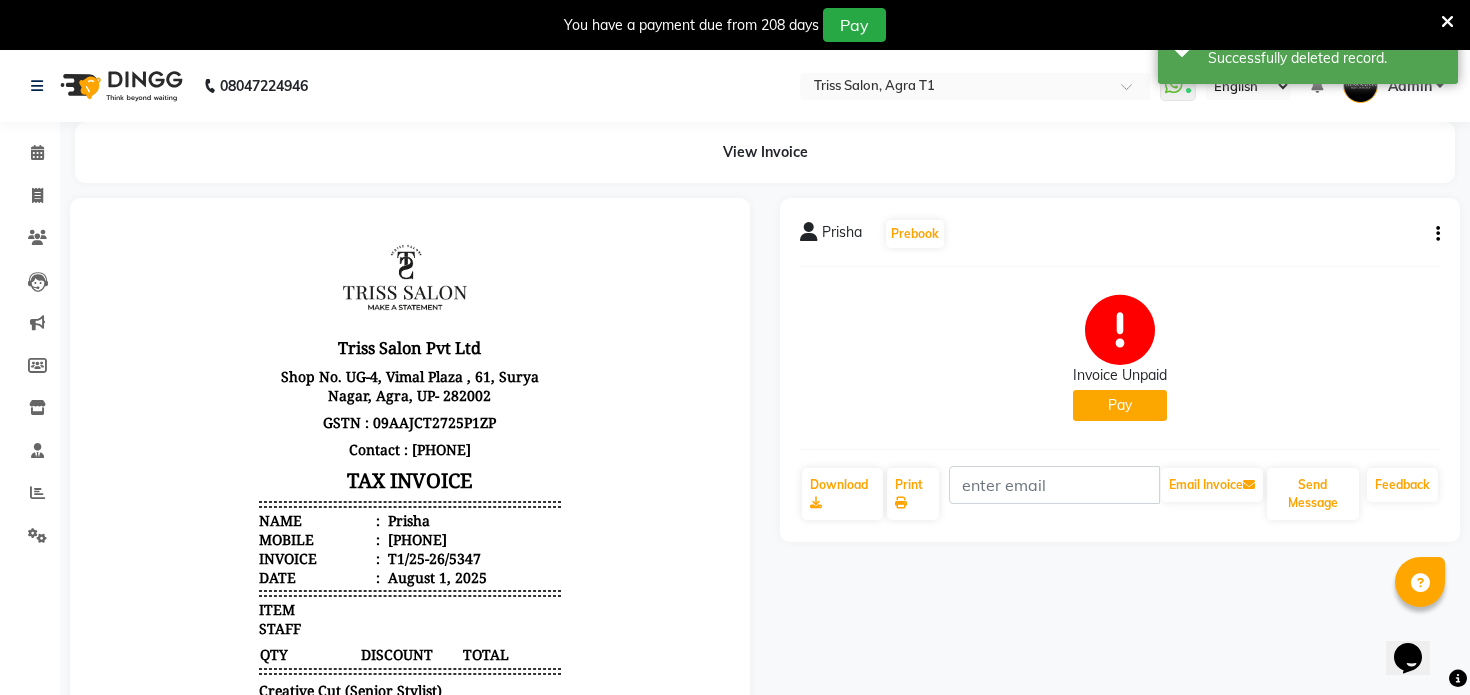 click on "Pay" 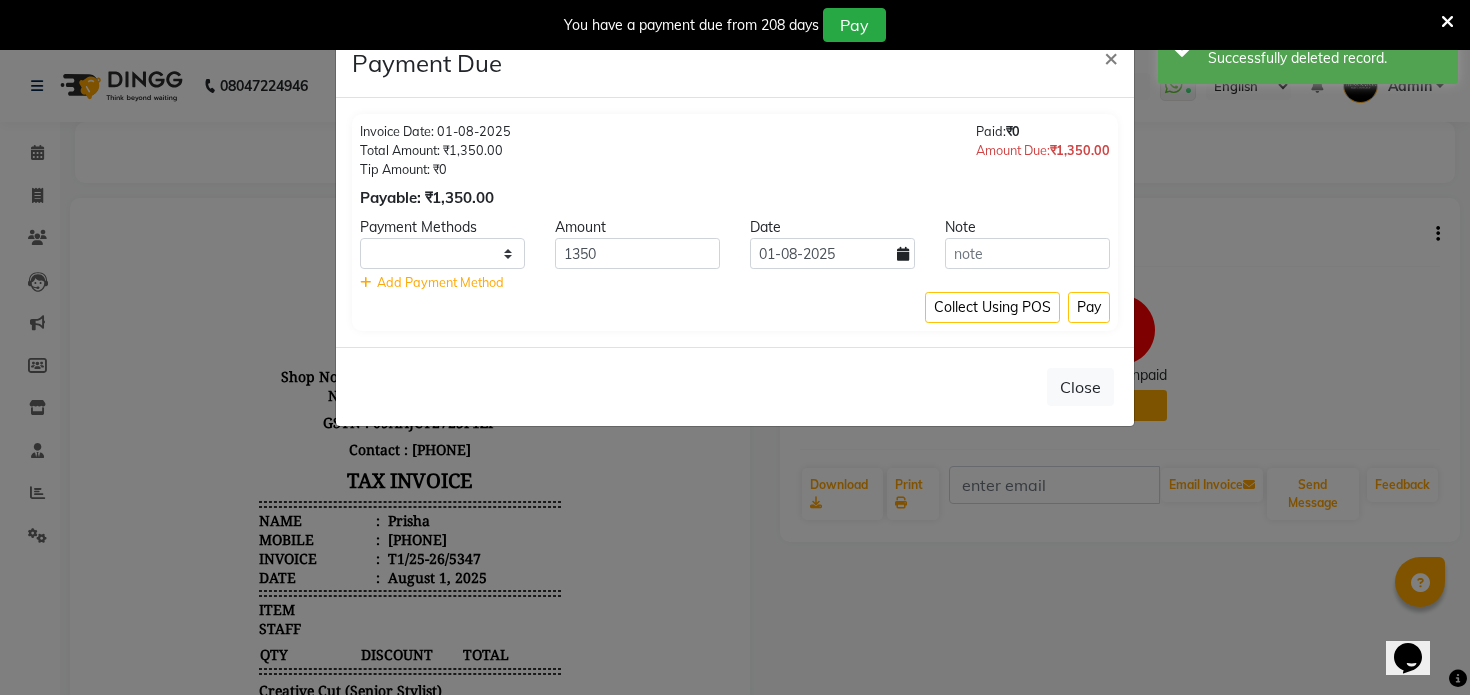 select on "1" 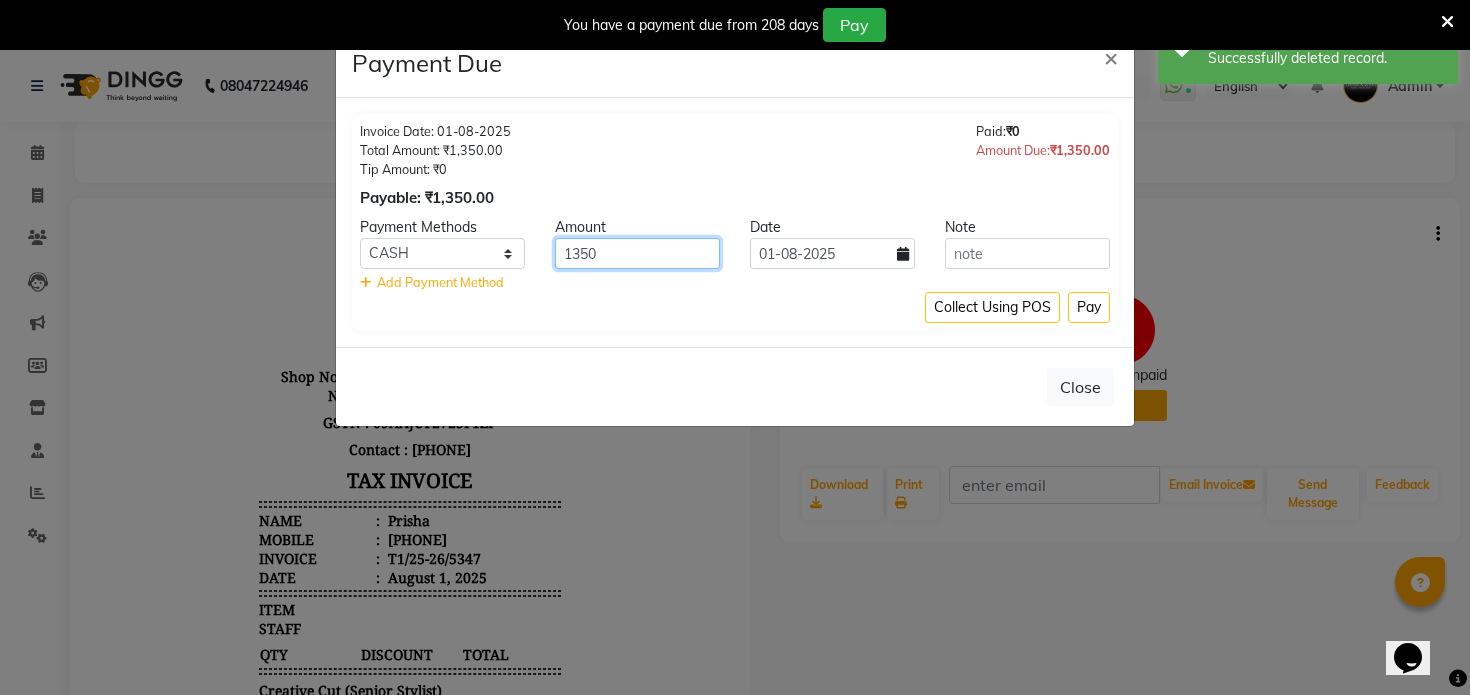 click on "1350" 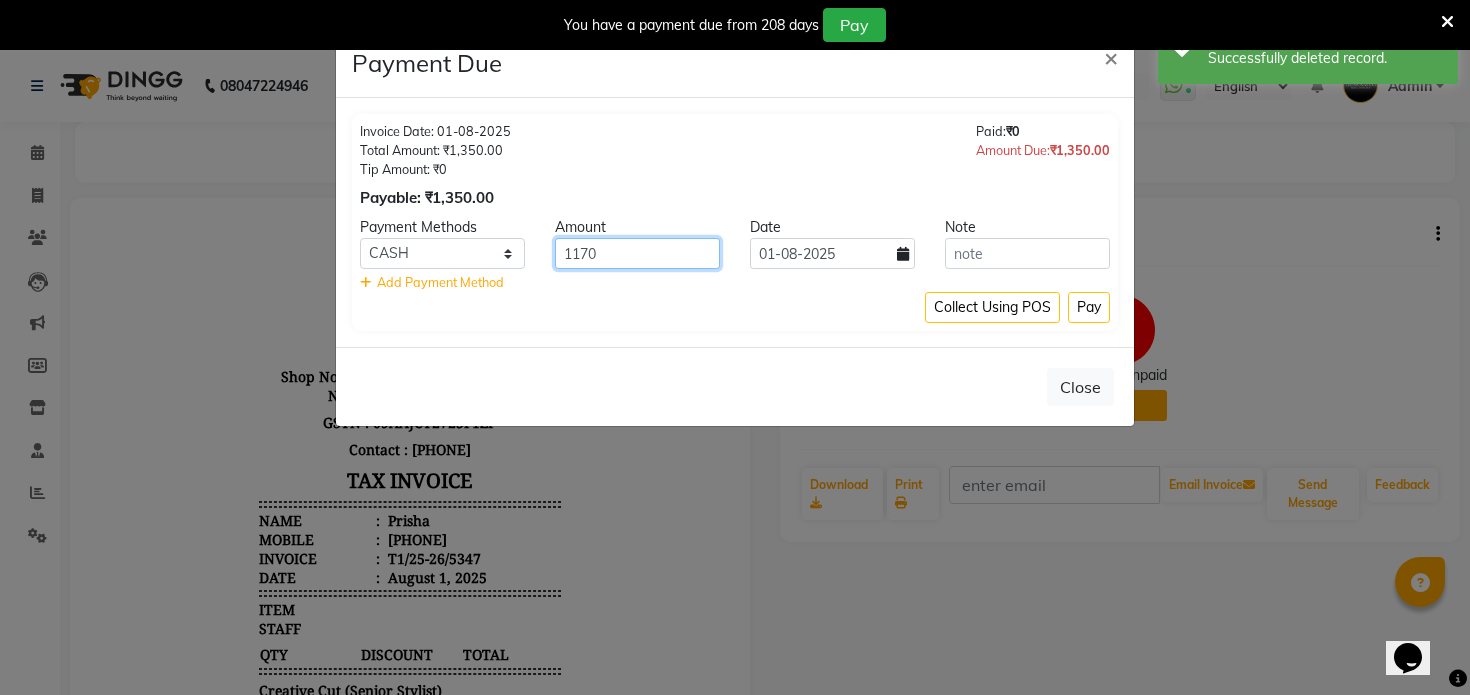 type on "1170" 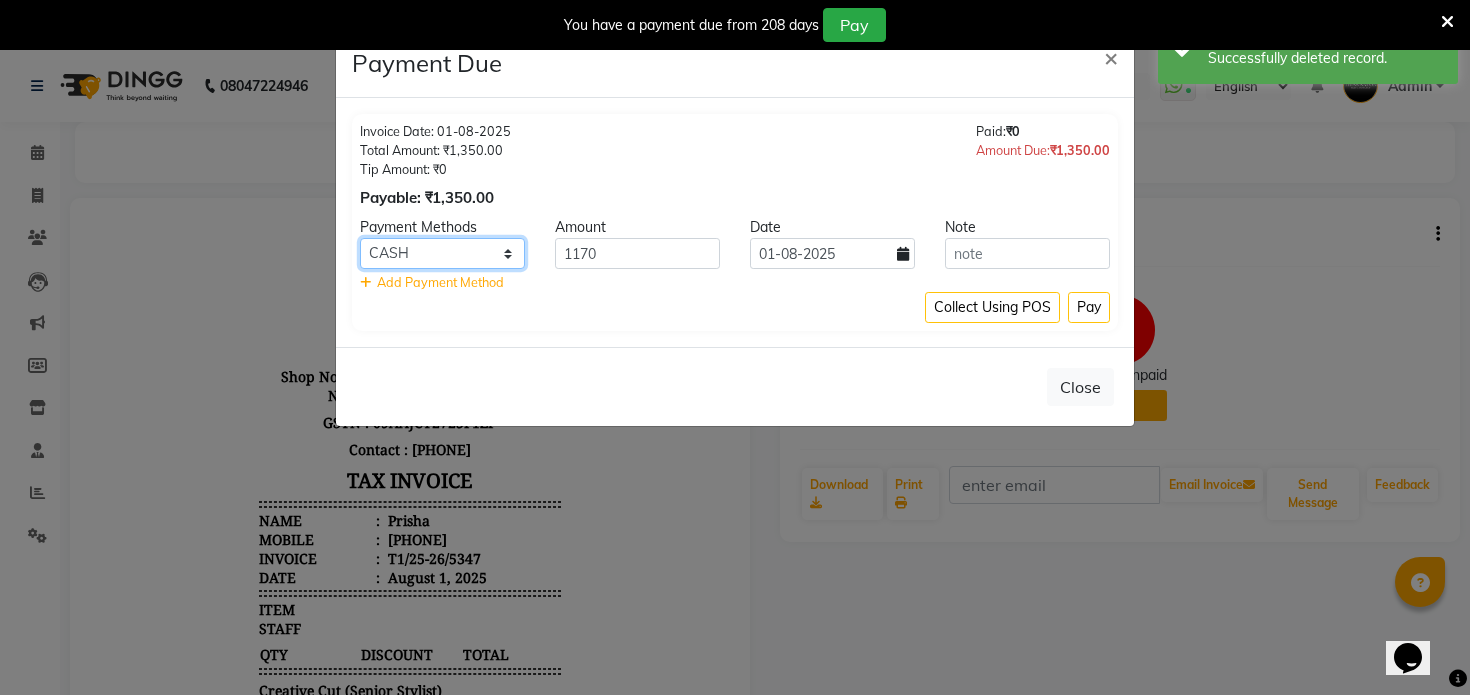 click on "PayTM CASH CARD UPI Bad Debts" 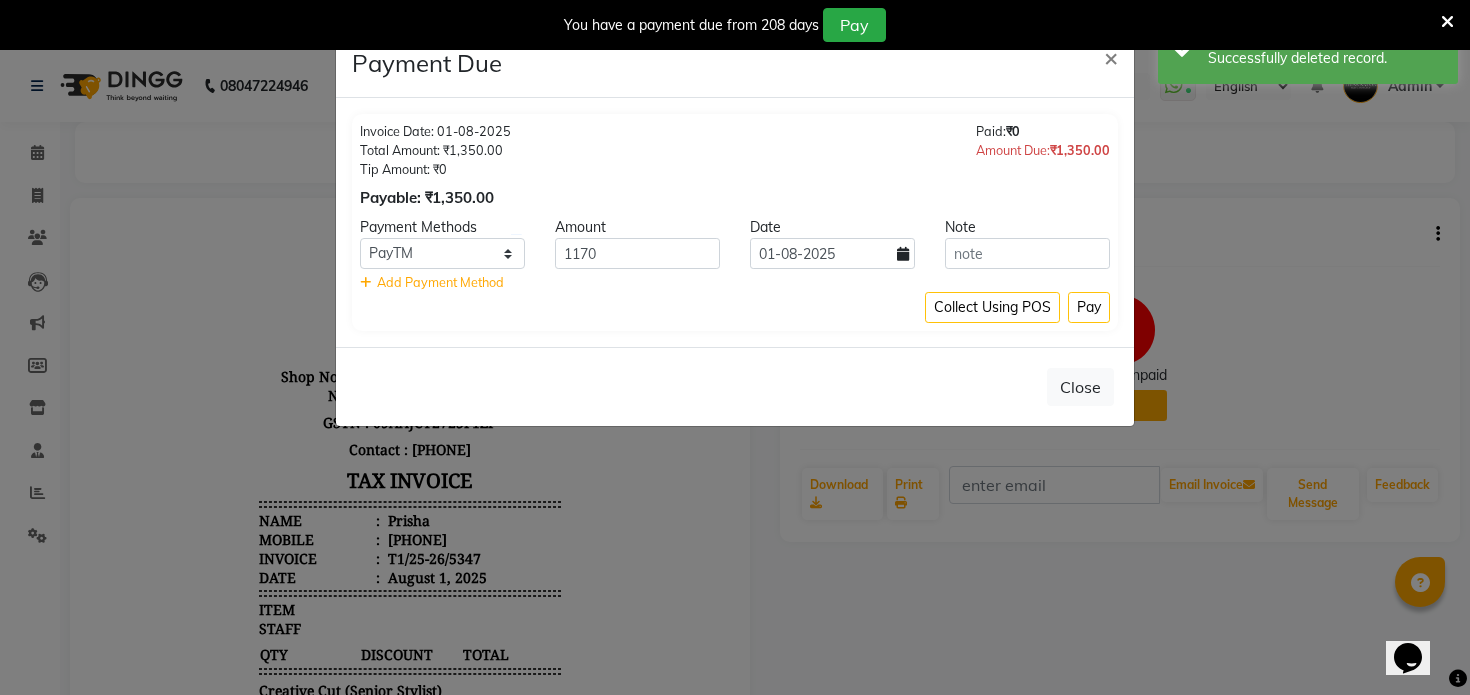 click on "Add Payment Method" 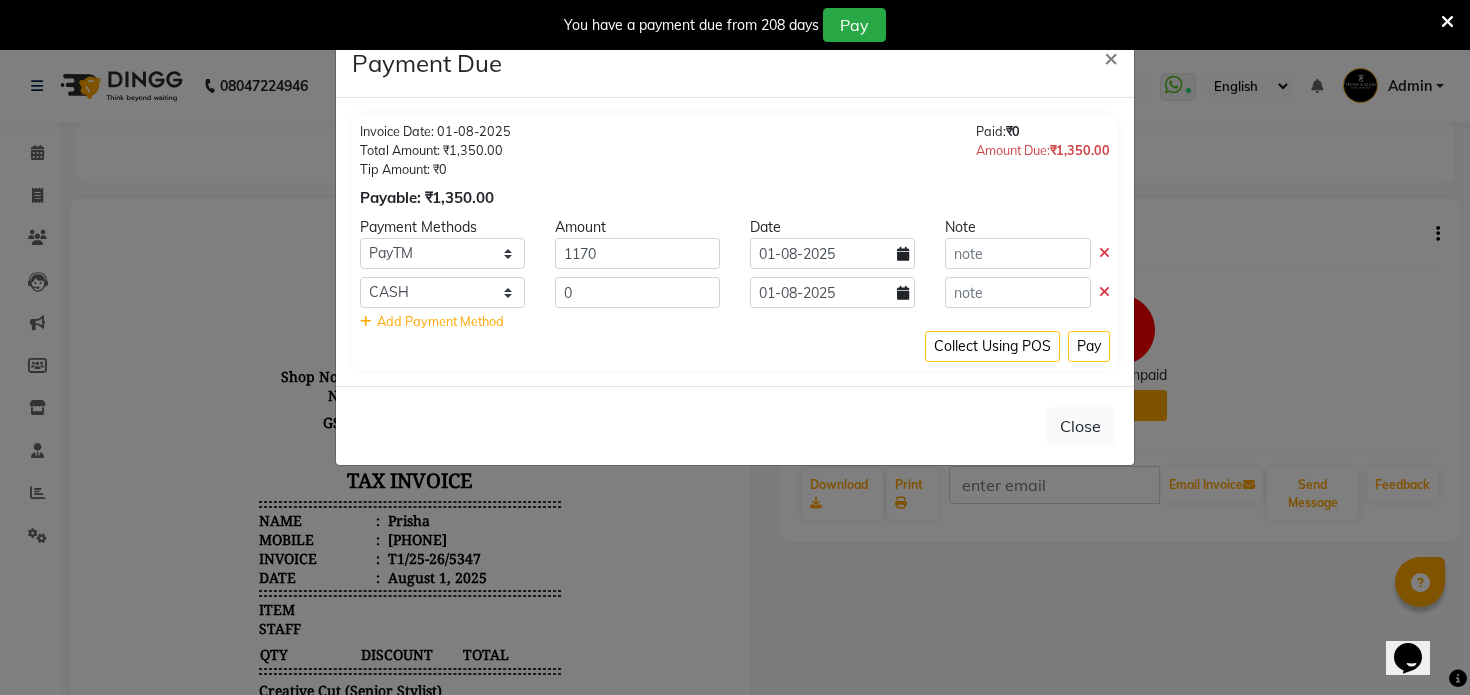 click 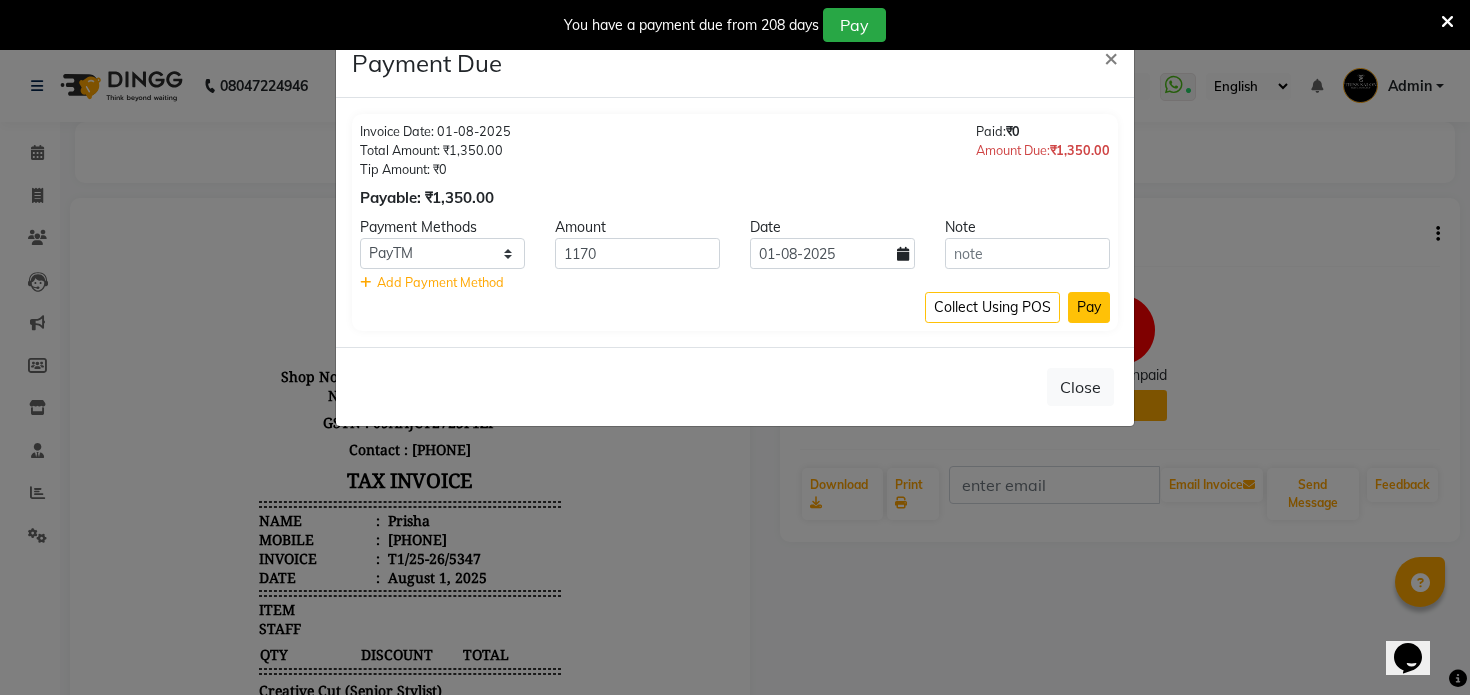 click on "Pay" 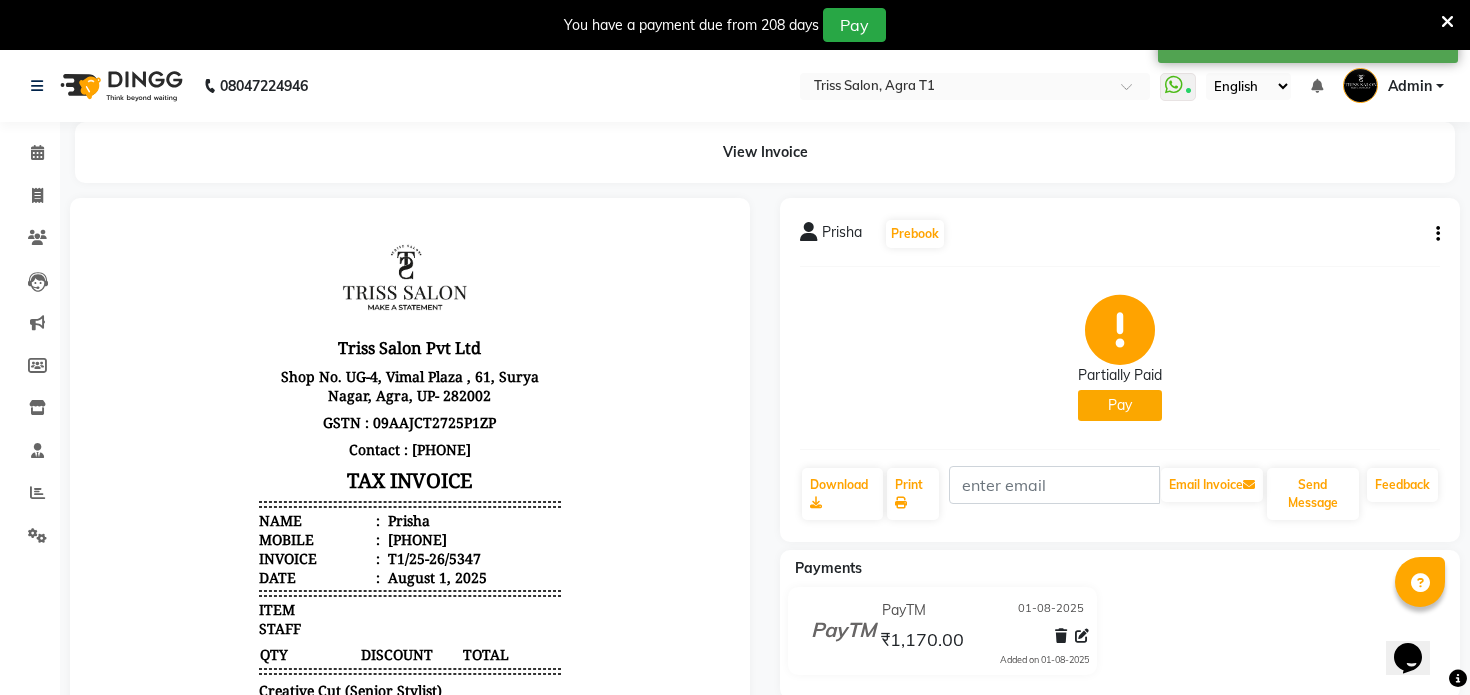 click on "Pay" 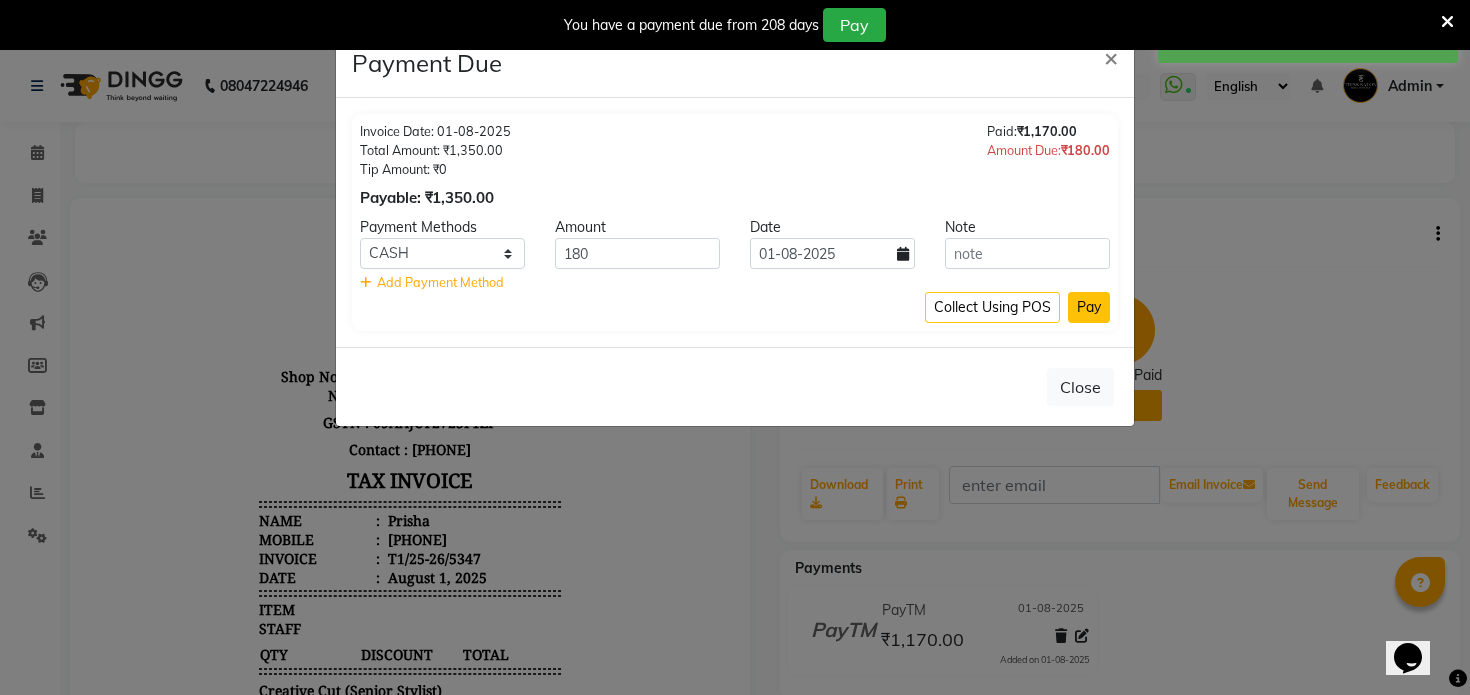 click on "Pay" 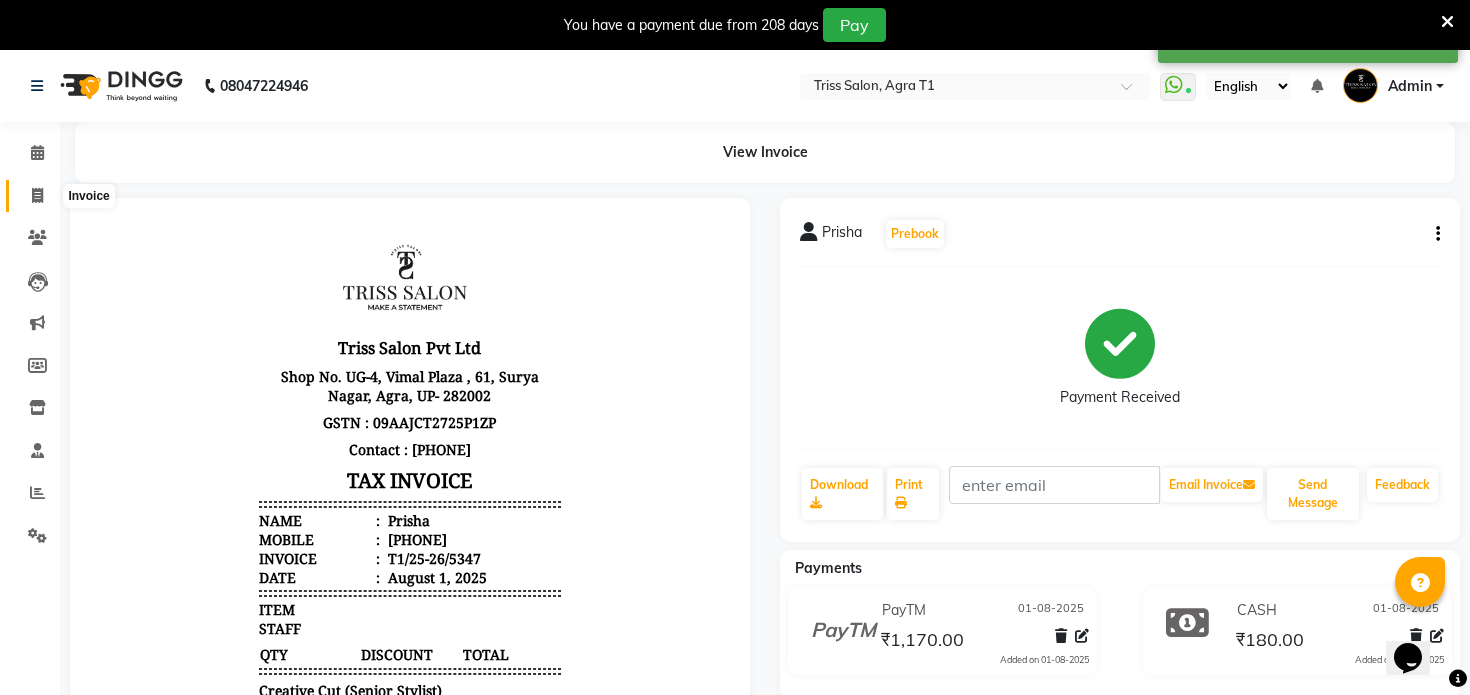 click 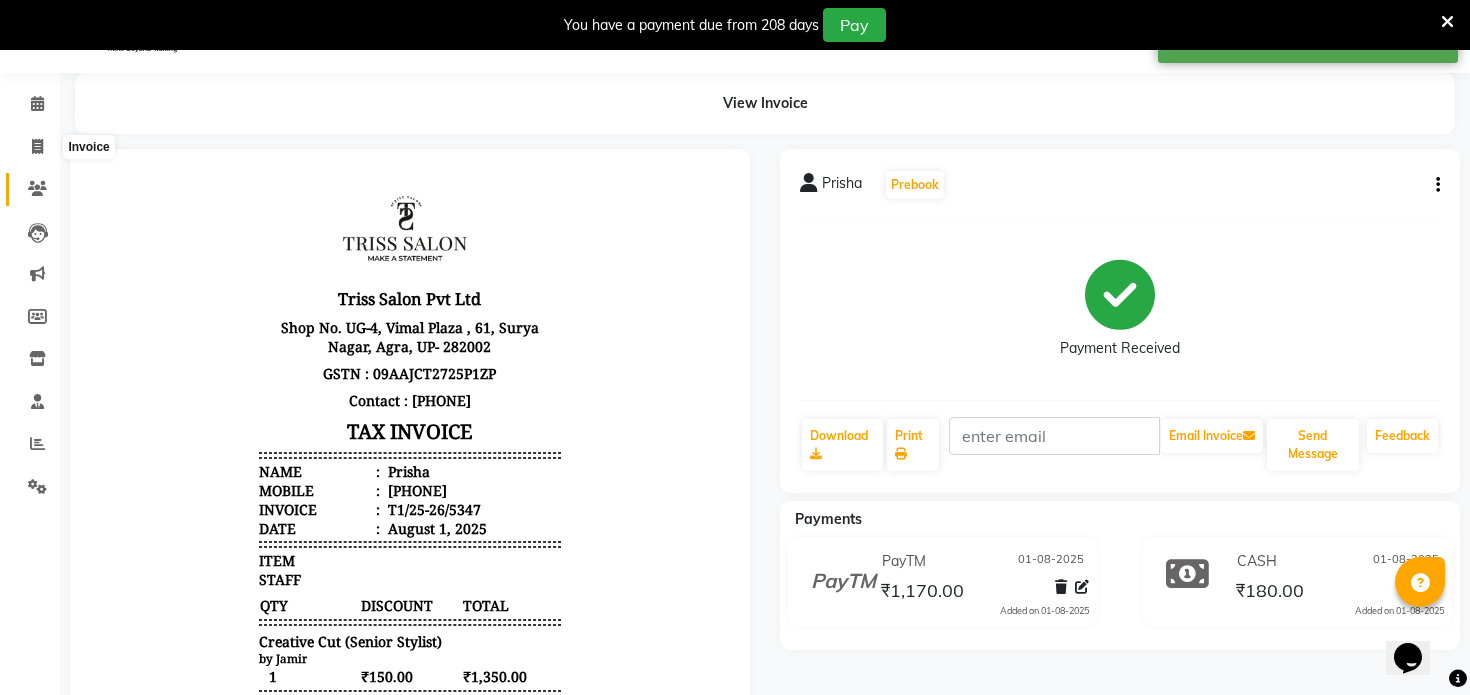select on "service" 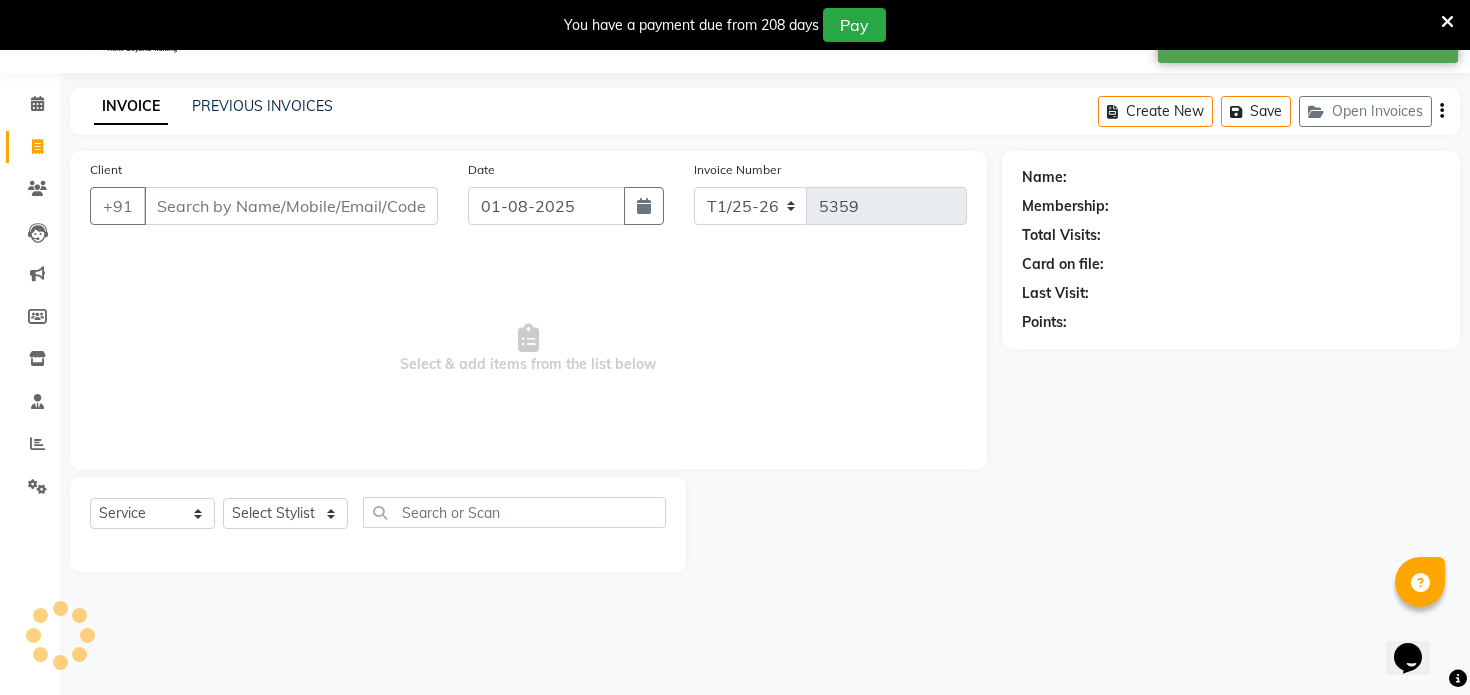 scroll, scrollTop: 50, scrollLeft: 0, axis: vertical 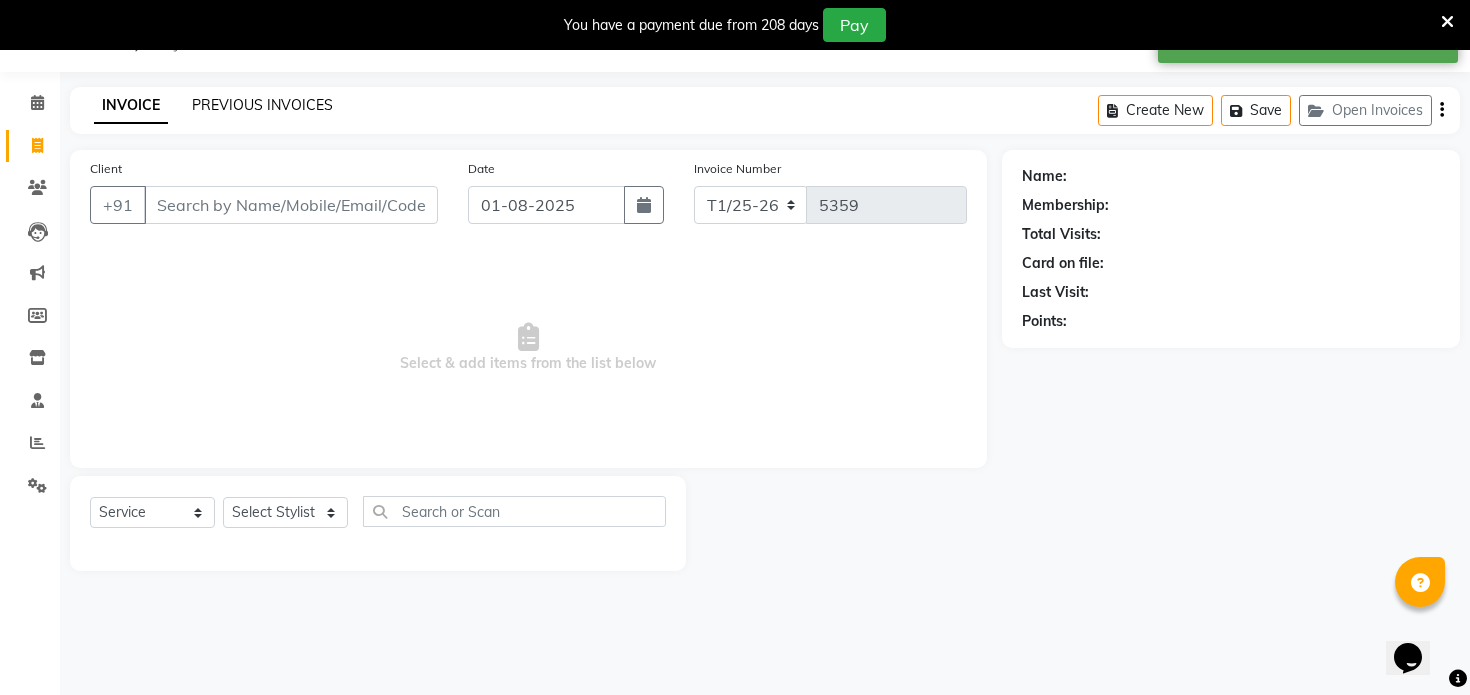 click on "PREVIOUS INVOICES" 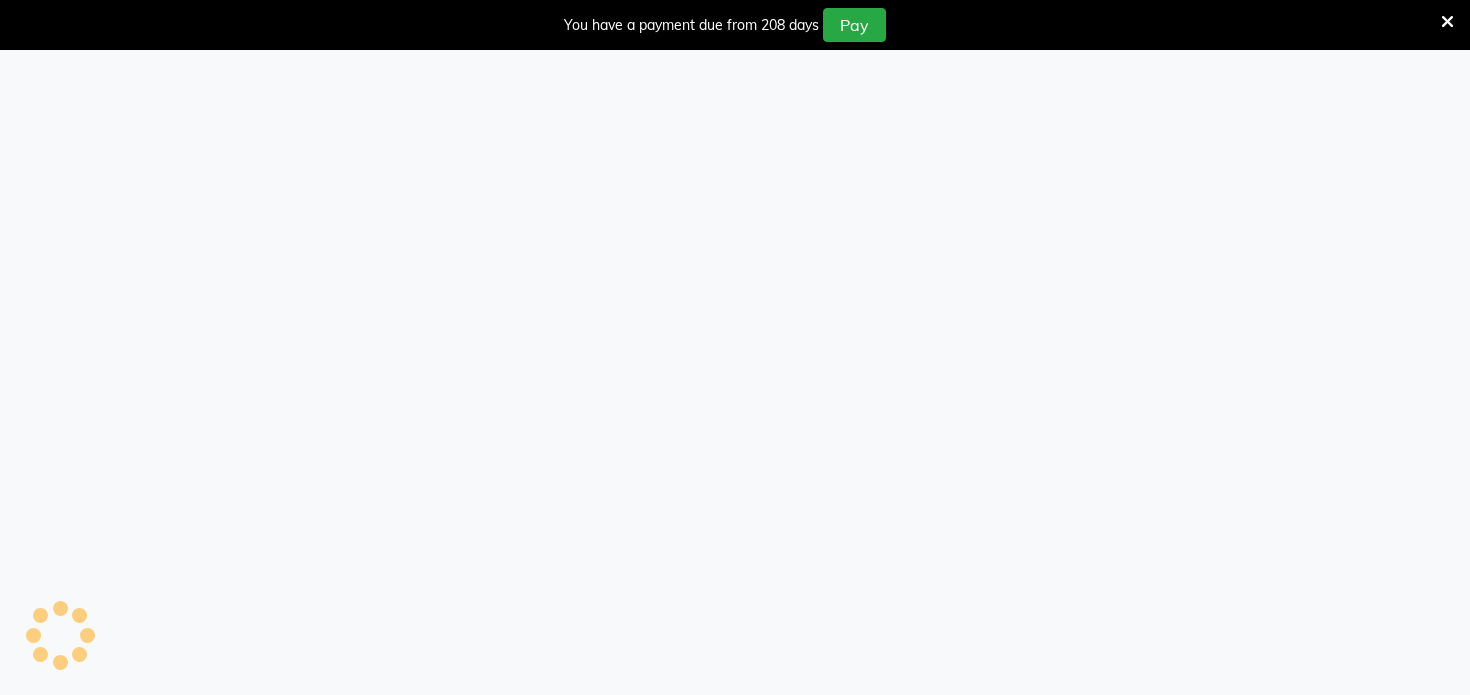 scroll, scrollTop: 0, scrollLeft: 0, axis: both 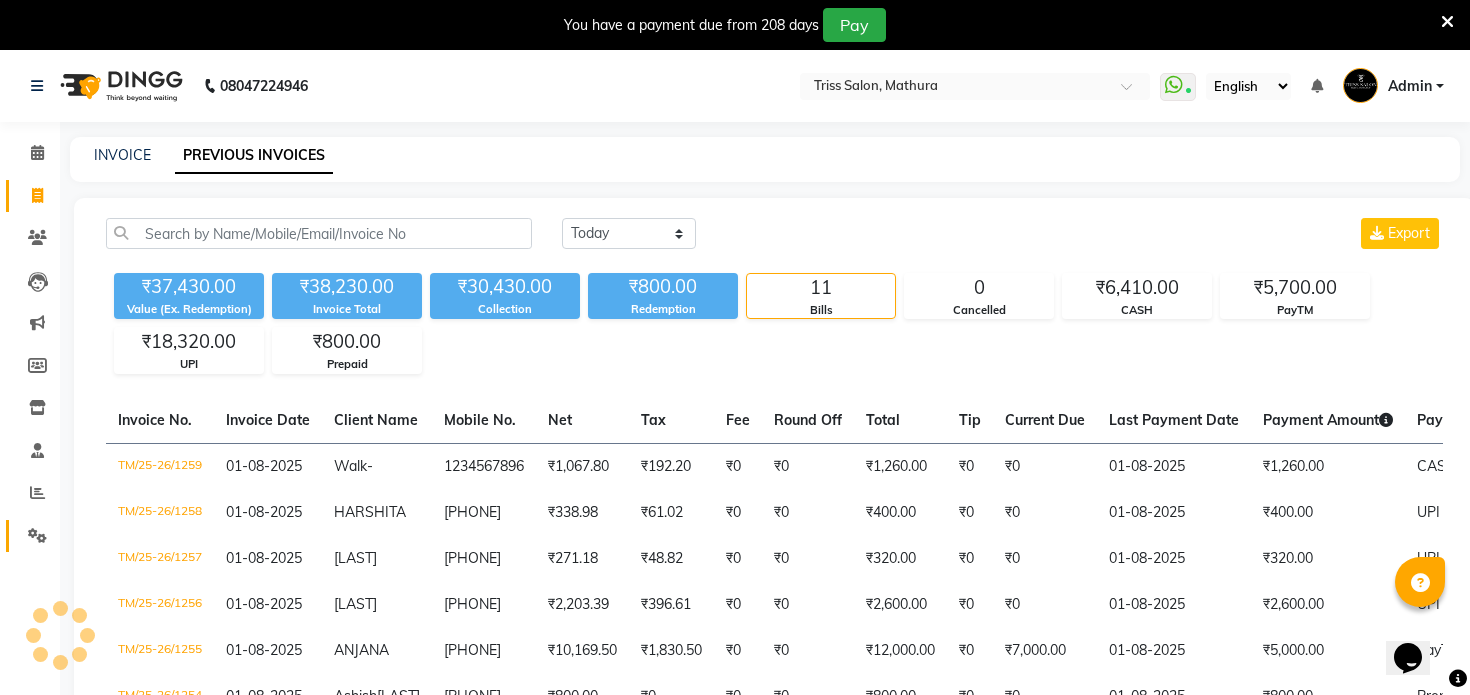 click 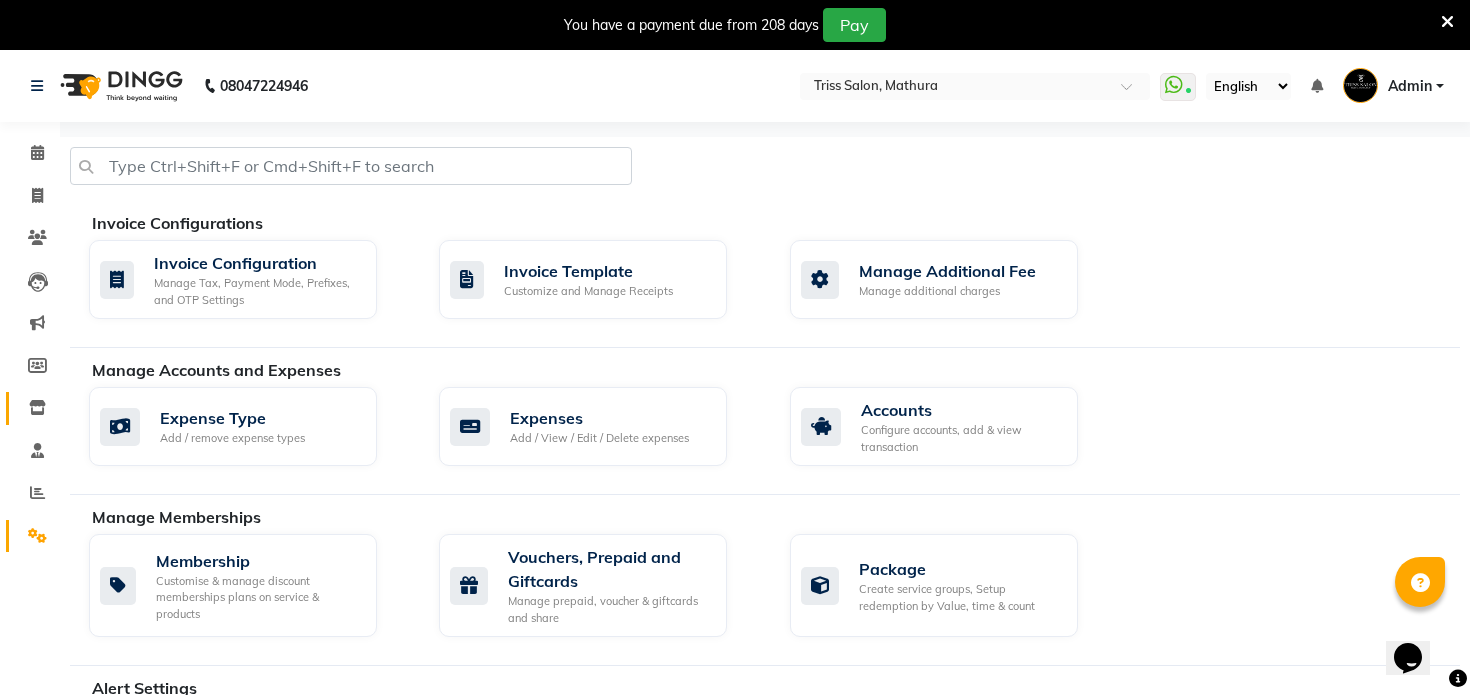 click on "Inventory" 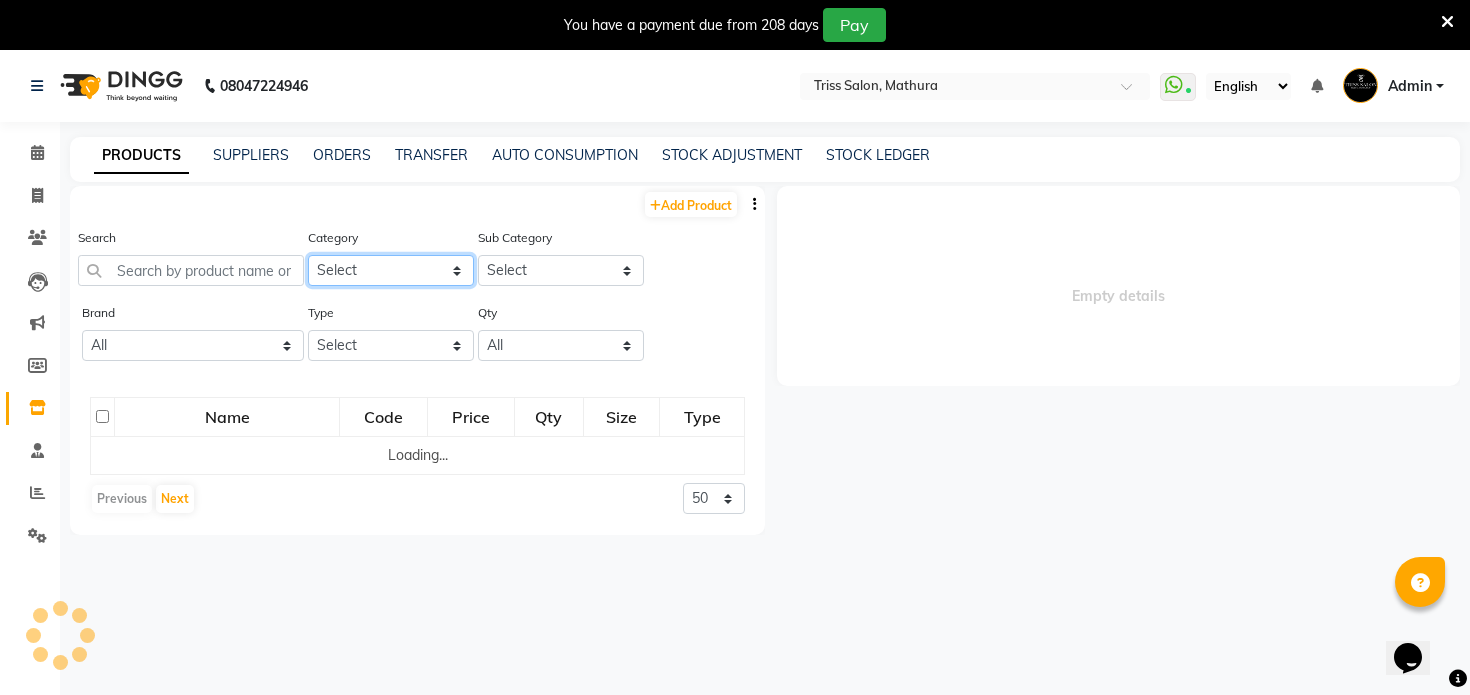 click on "Select PH Keune GK Moroccan Oil 3TenX K18 Schwarzkopf Mintree Kanpeki Thalgo Other Floractive" 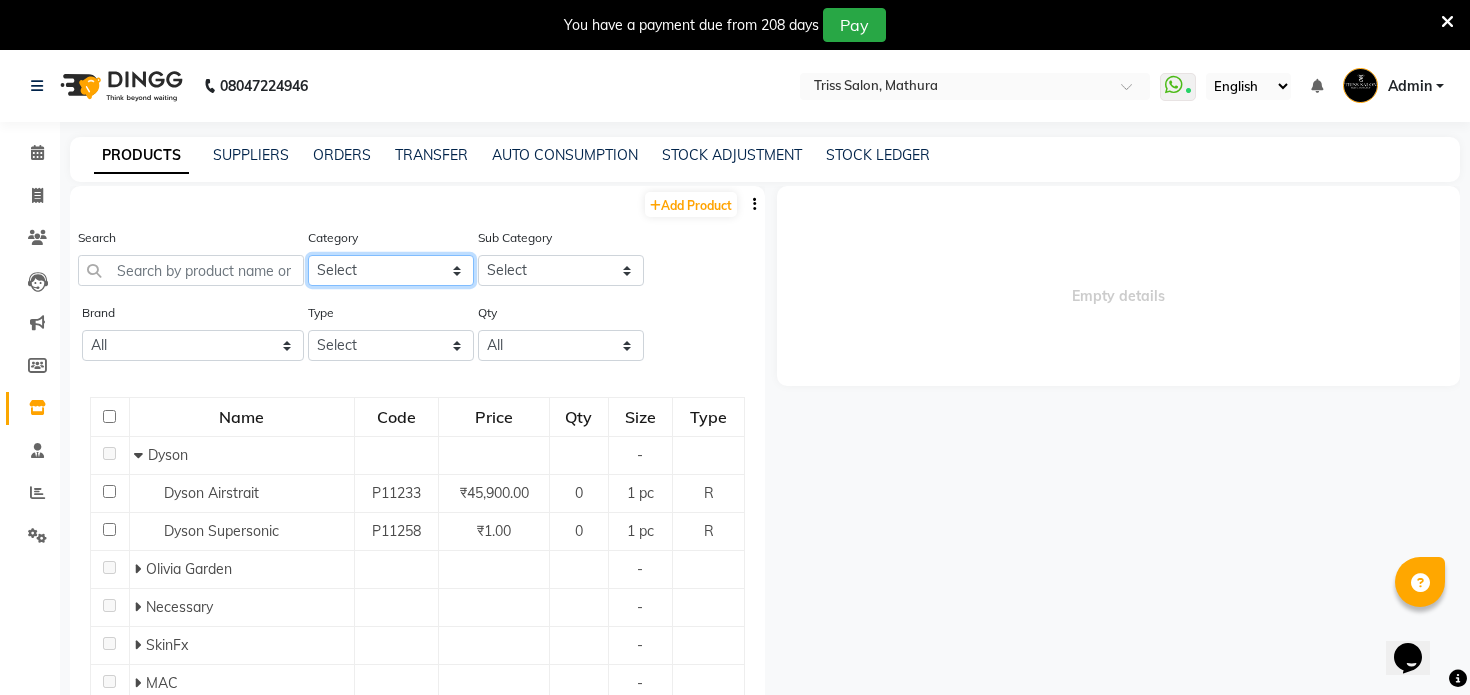 select on "367302350" 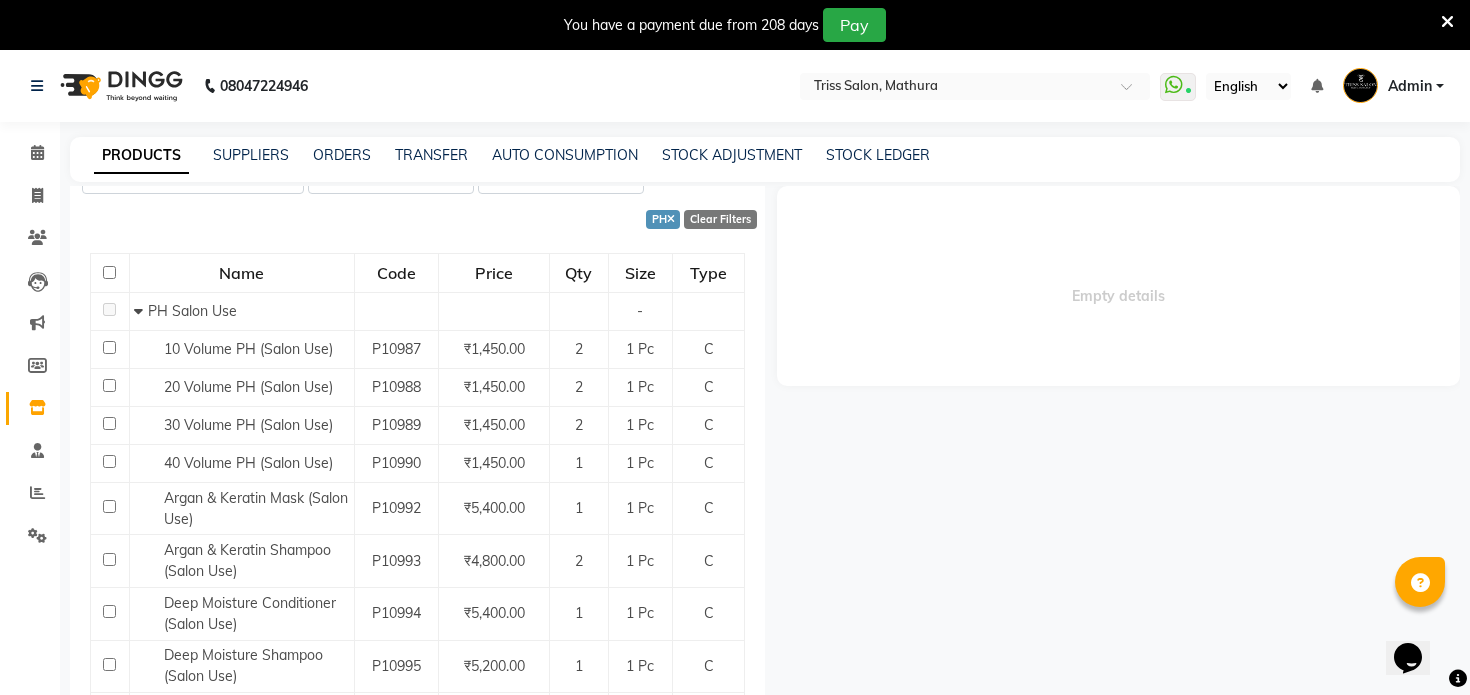 scroll, scrollTop: 232, scrollLeft: 0, axis: vertical 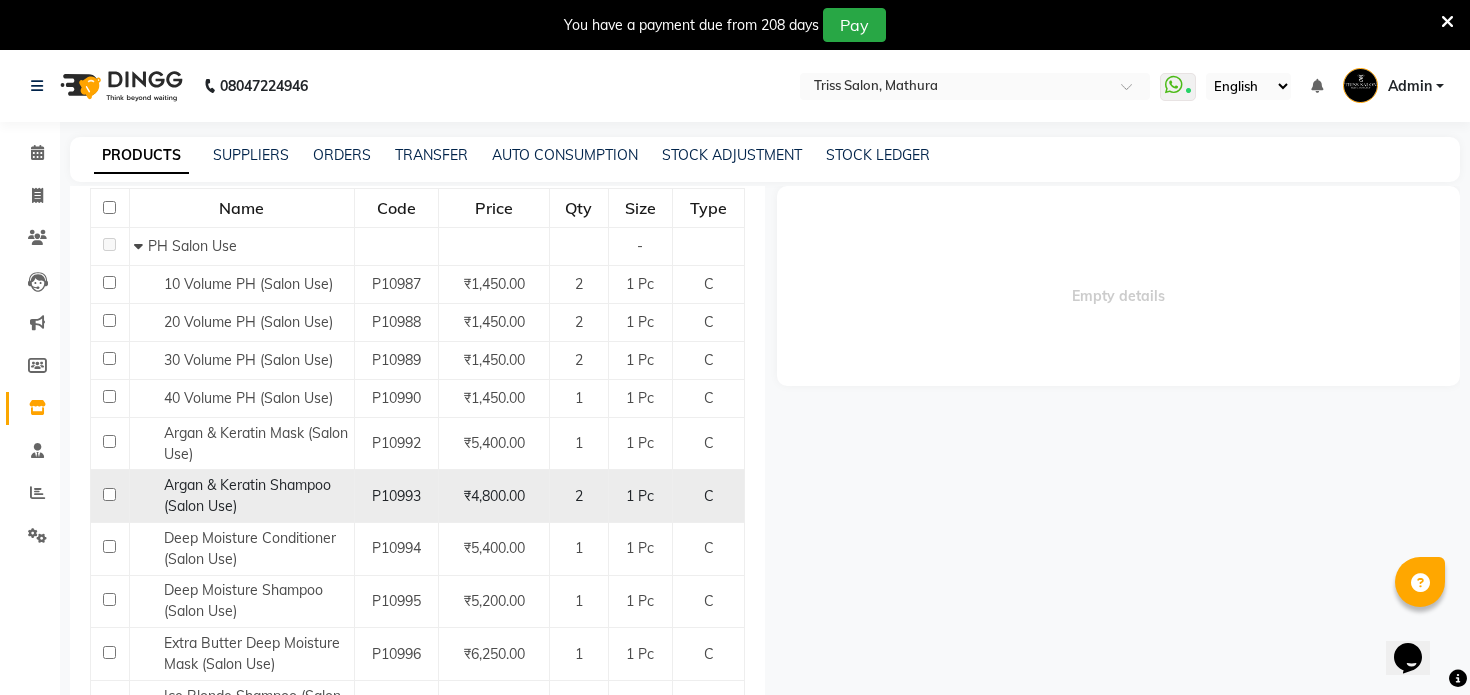 click on "Argan & Keratin Shampoo (Salon Use)" 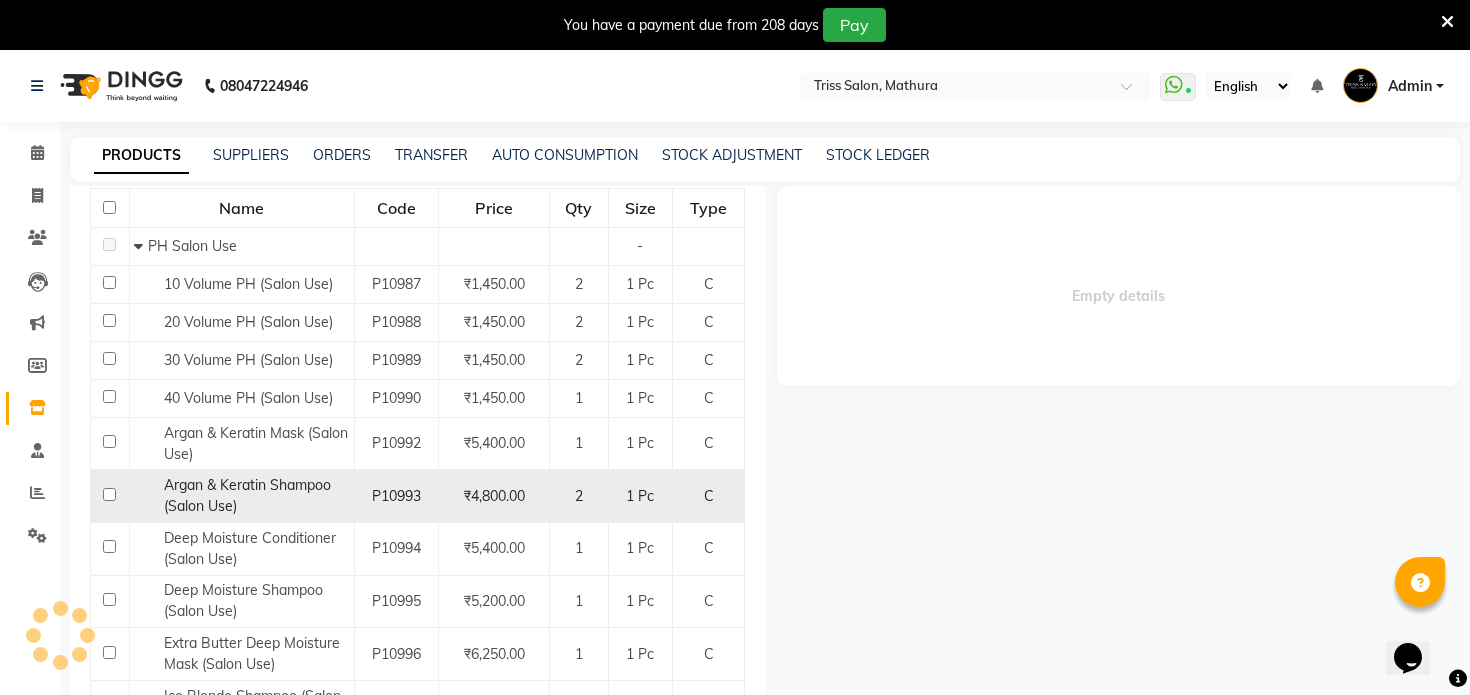 select 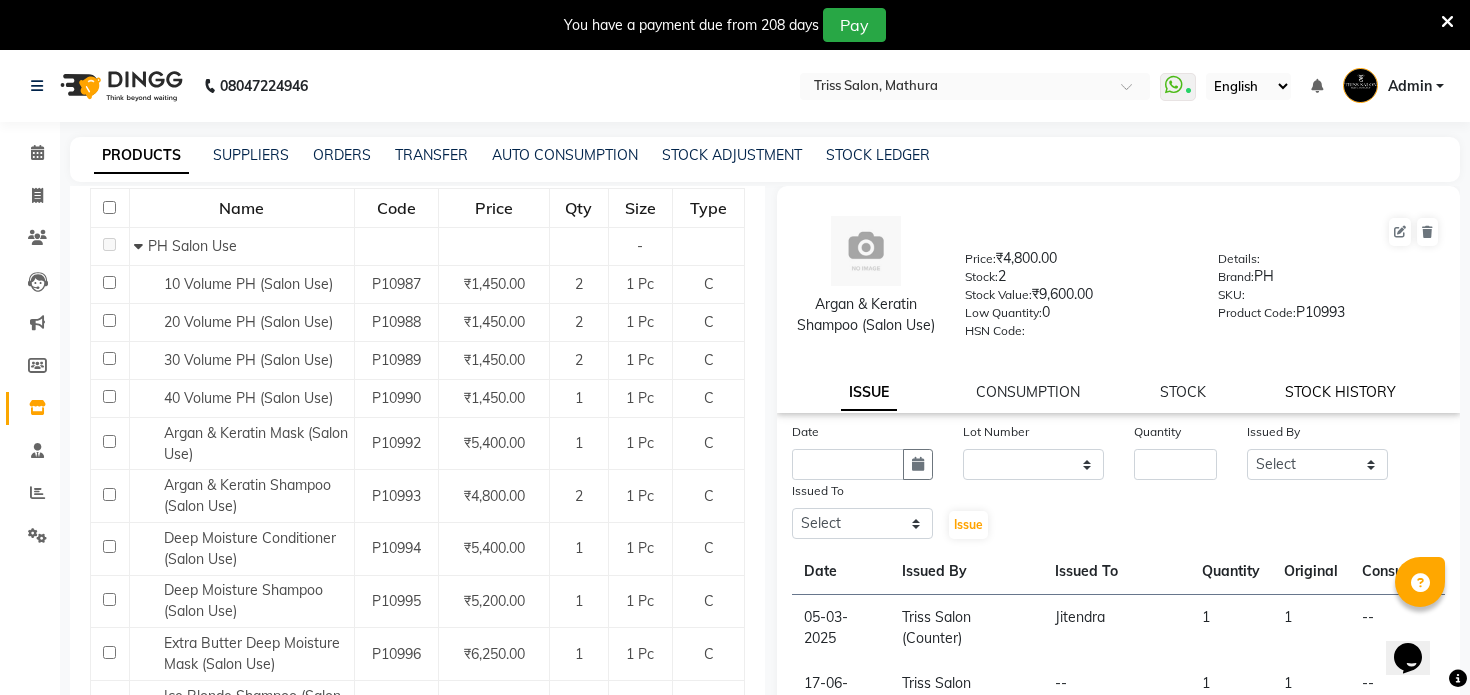 click on "STOCK HISTORY" 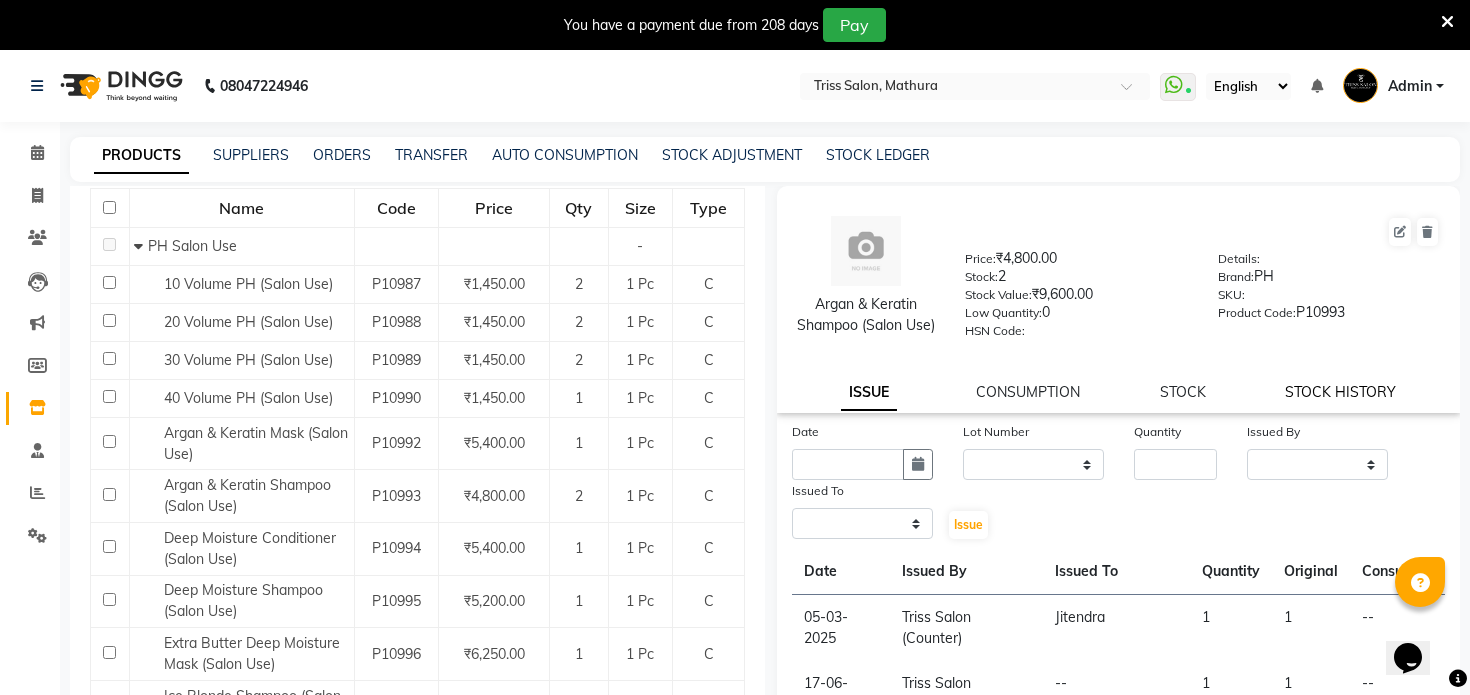 select on "all" 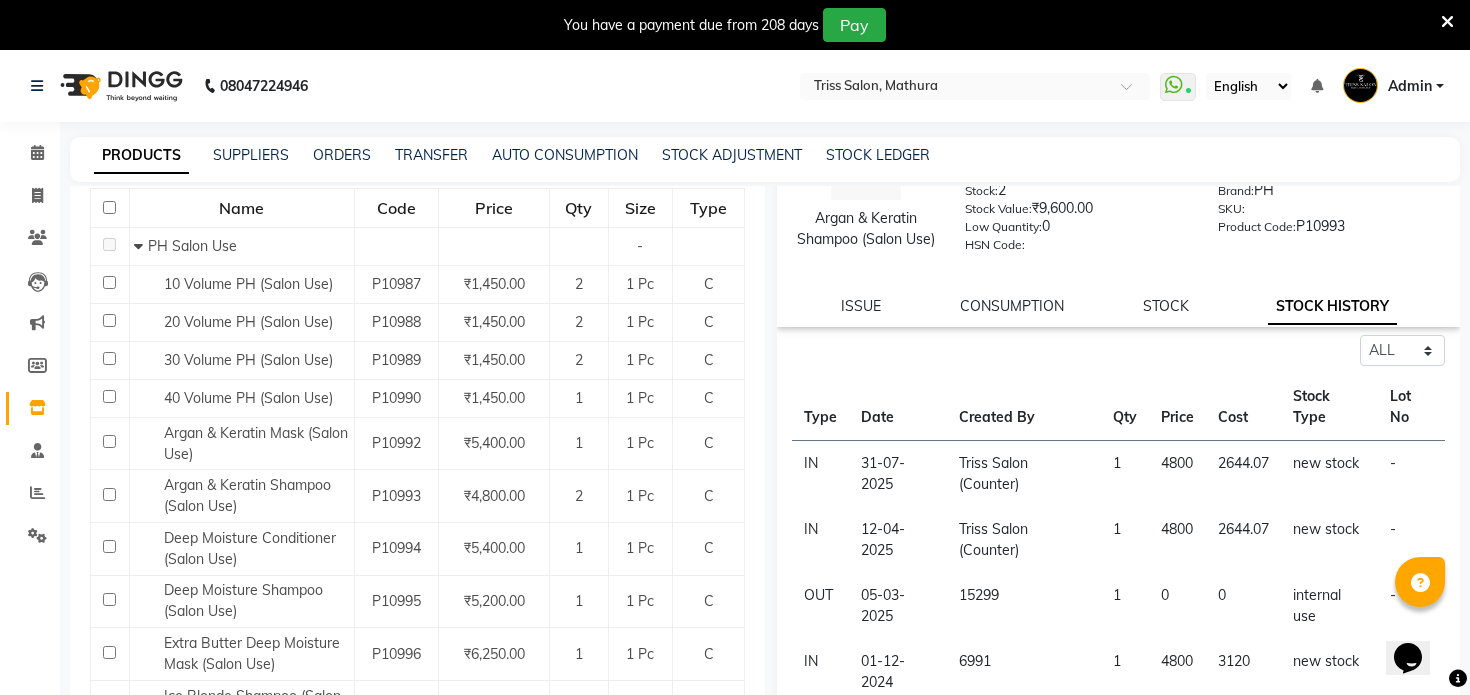 scroll, scrollTop: 87, scrollLeft: 0, axis: vertical 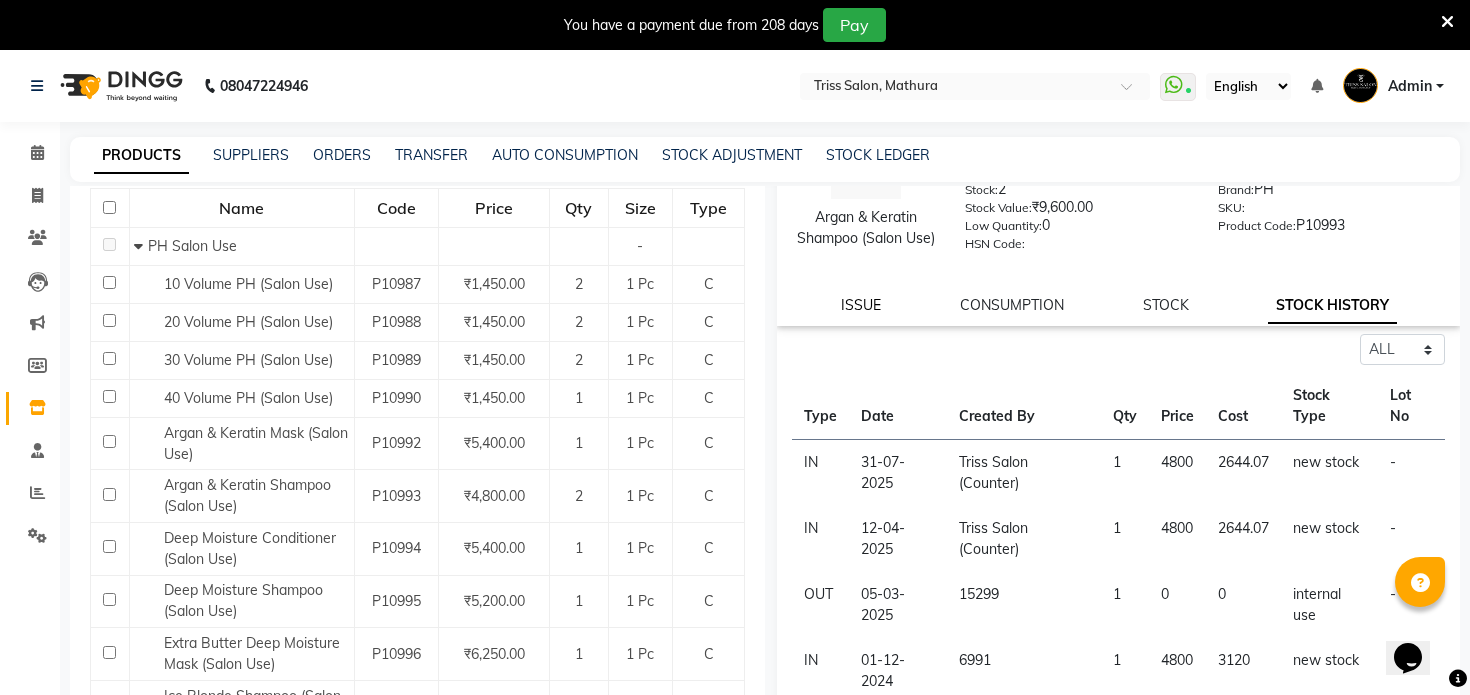 click on "ISSUE" 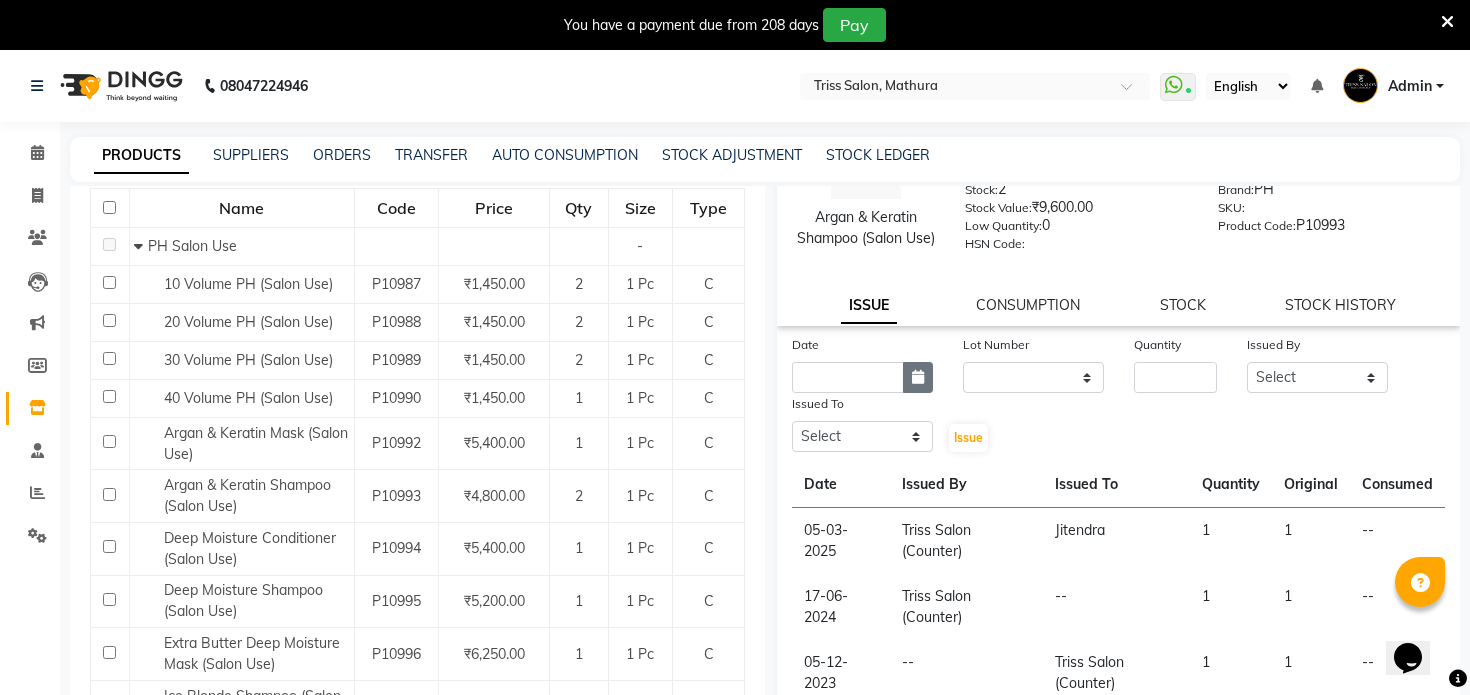 click 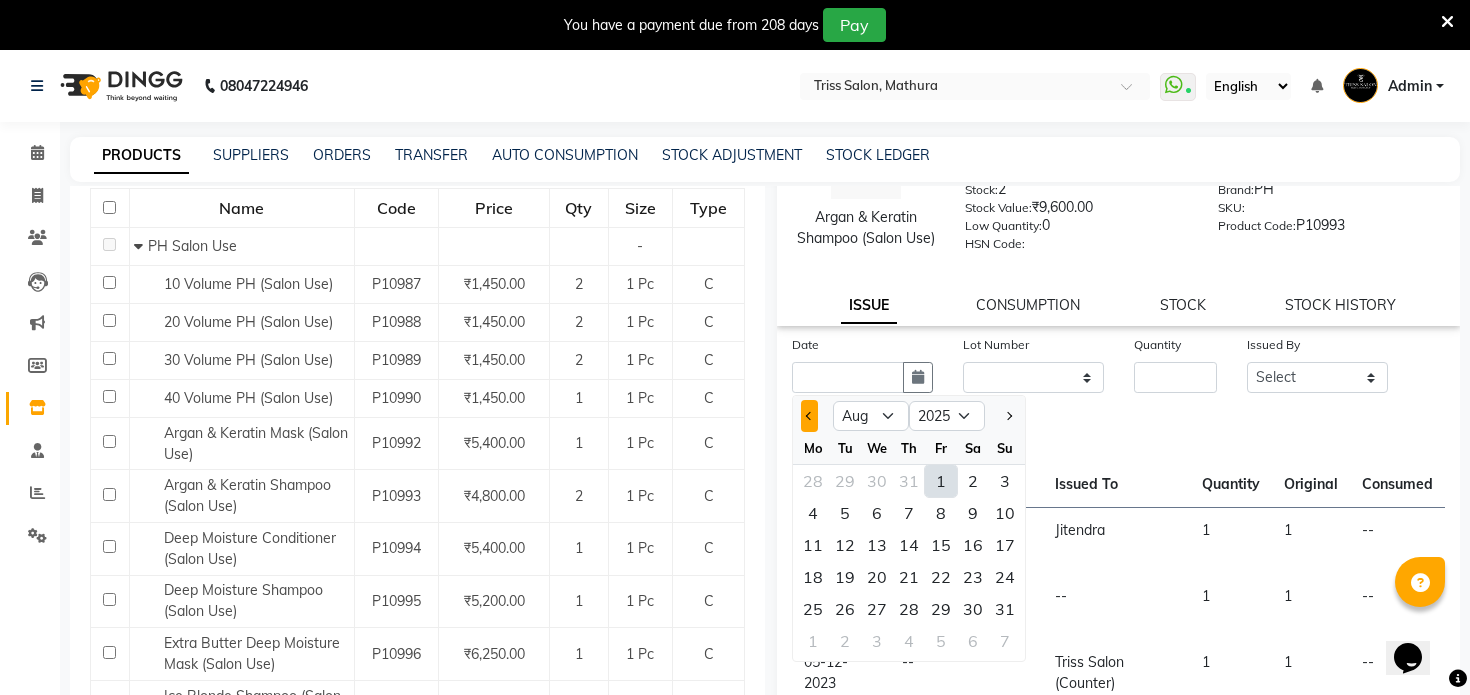 click 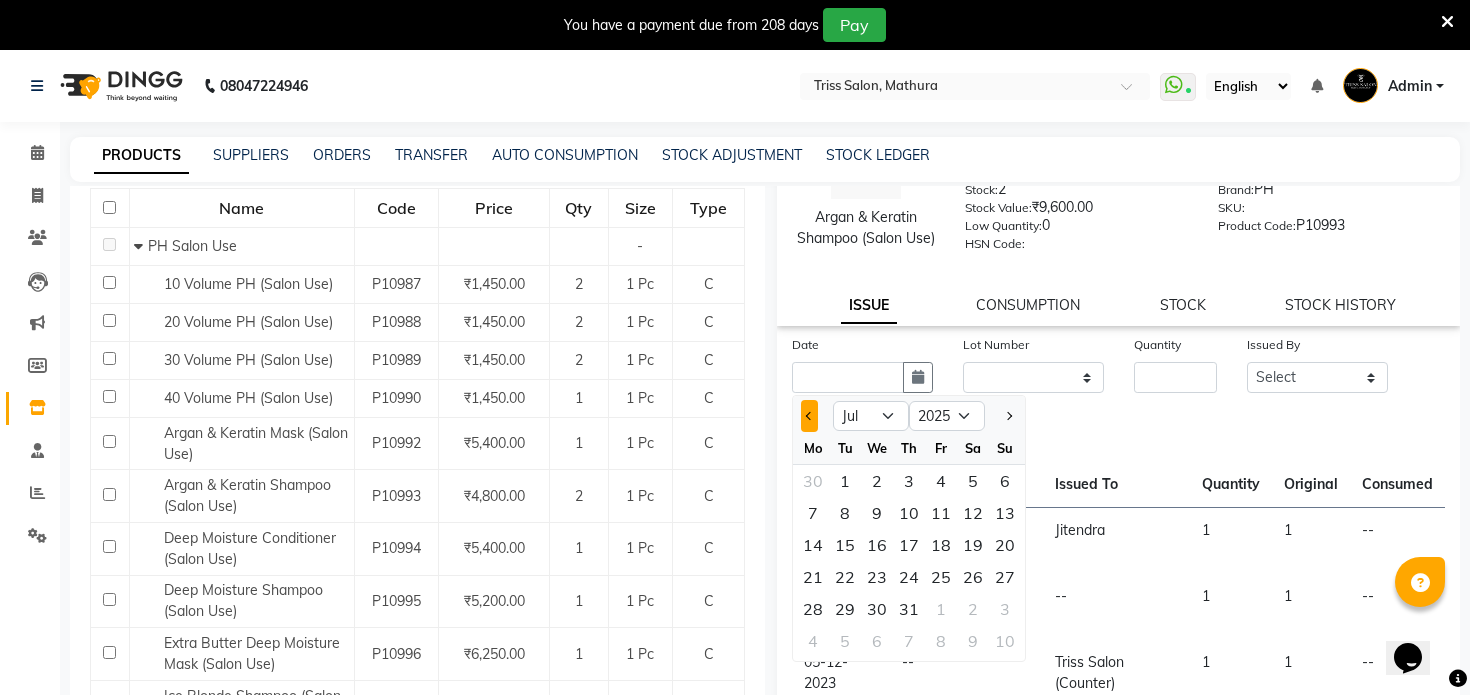 click 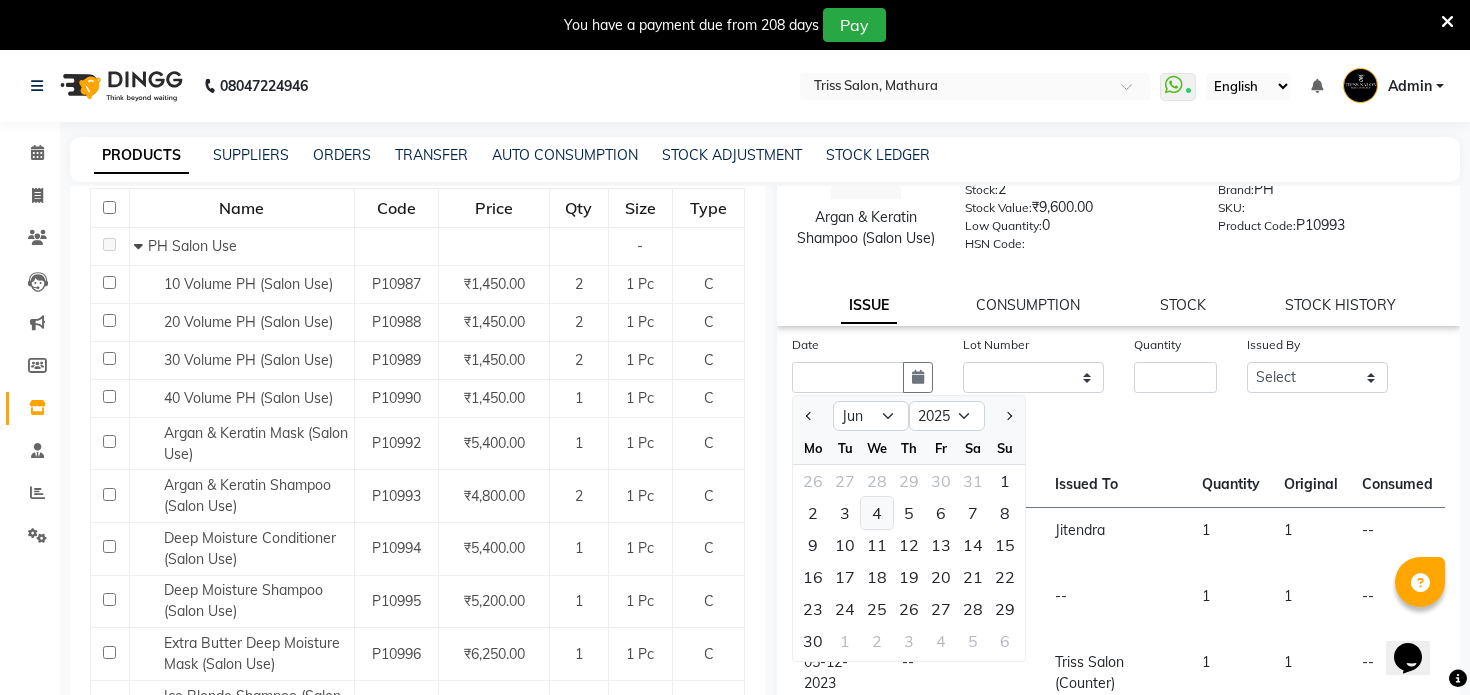 click on "4" 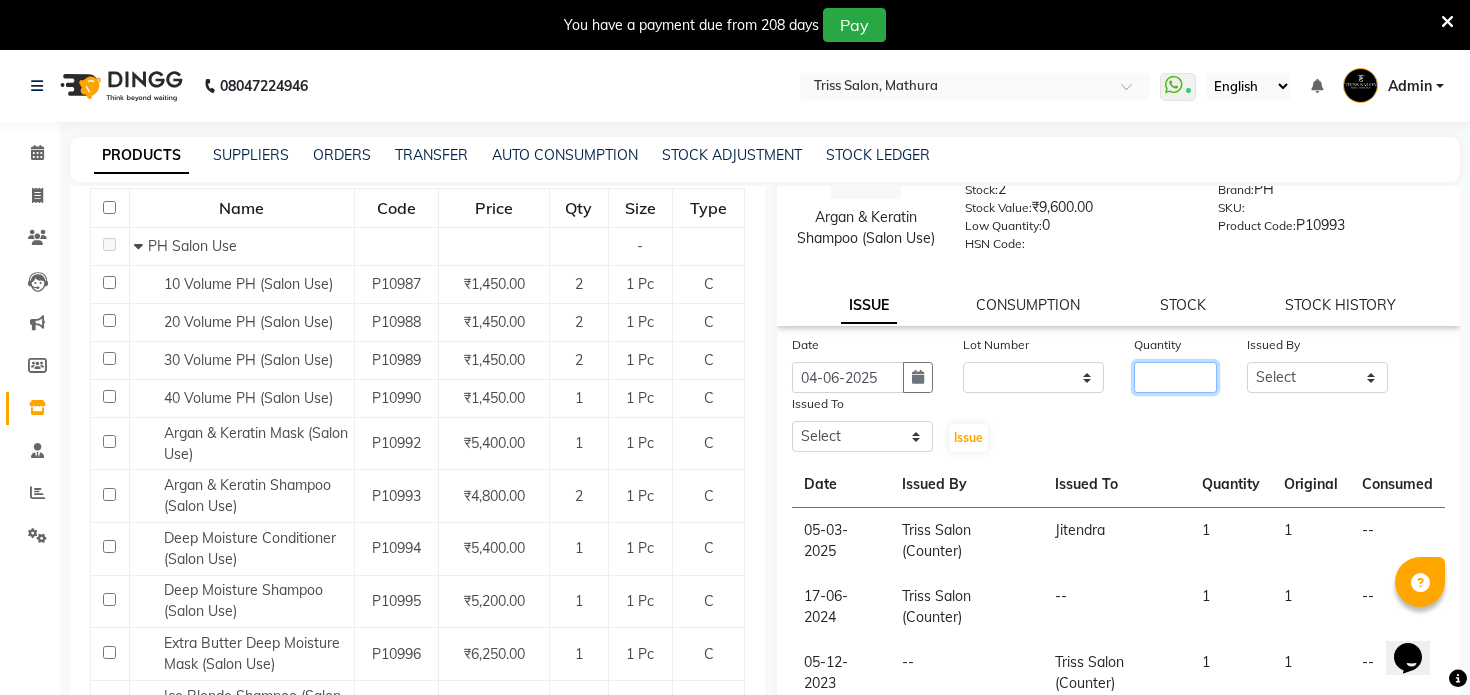 click 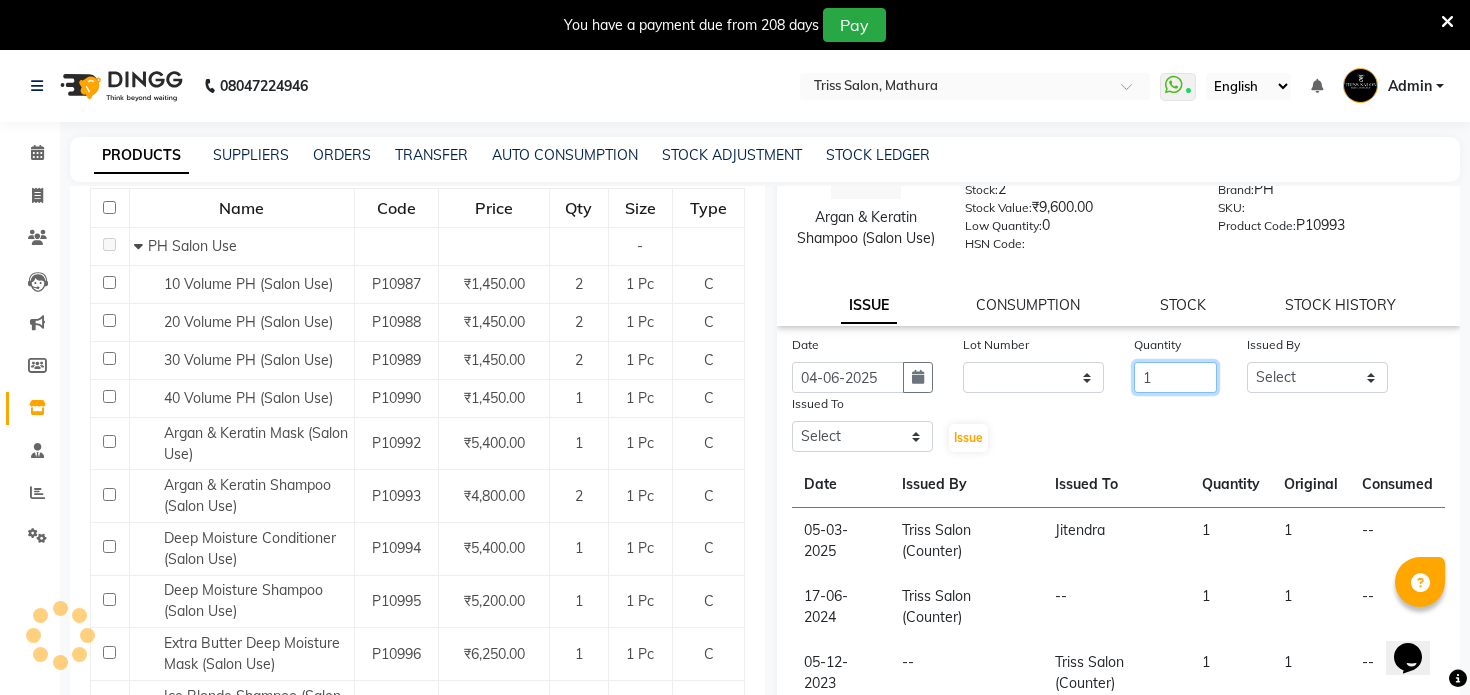 type on "1" 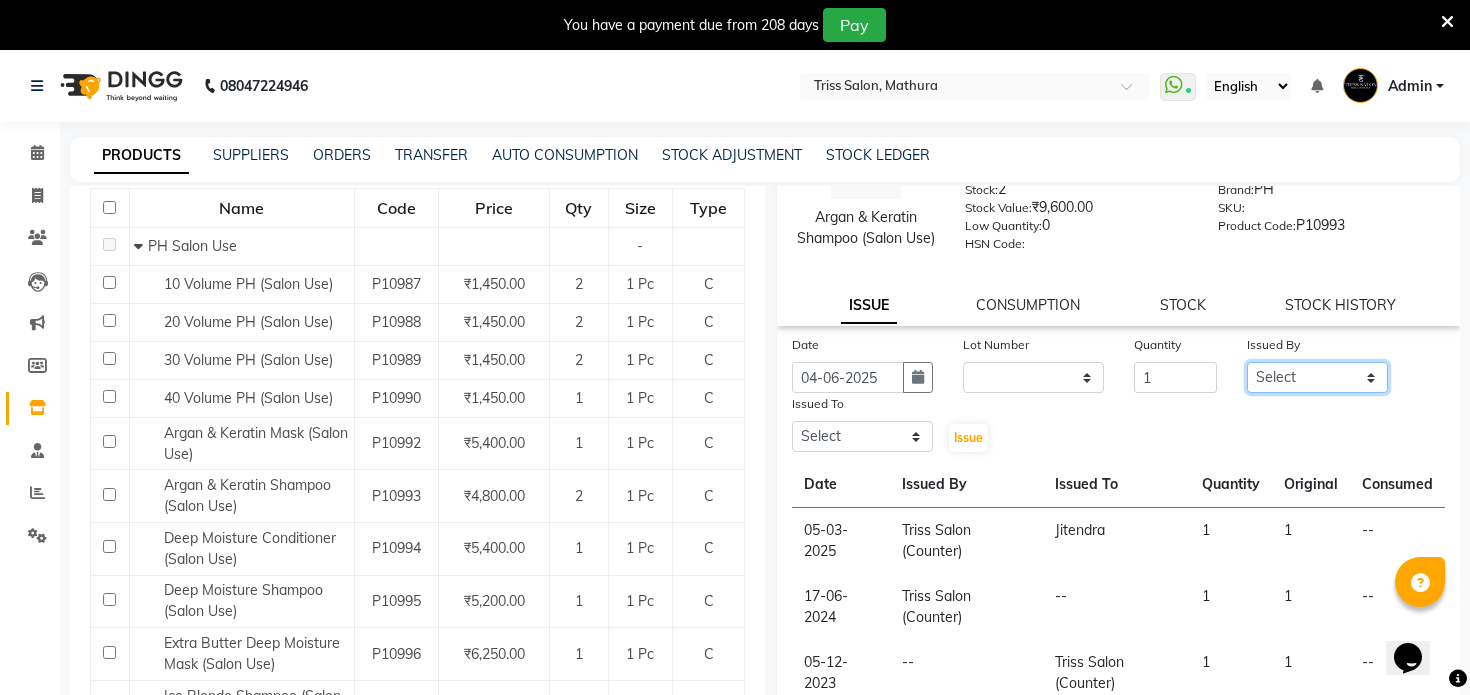 click on "Select [LAST] [FIRST] [FIRST] [LAST] [FIRST] [FIRST] ([FIRST]) [LAST] [LAST] [FIRST] [FIRST] [FIRST] [FIRST] [FIRST] [FIRST] [FIRST] [FIRST] [FIRST] [FIRST] (Counter) [FIRST]" 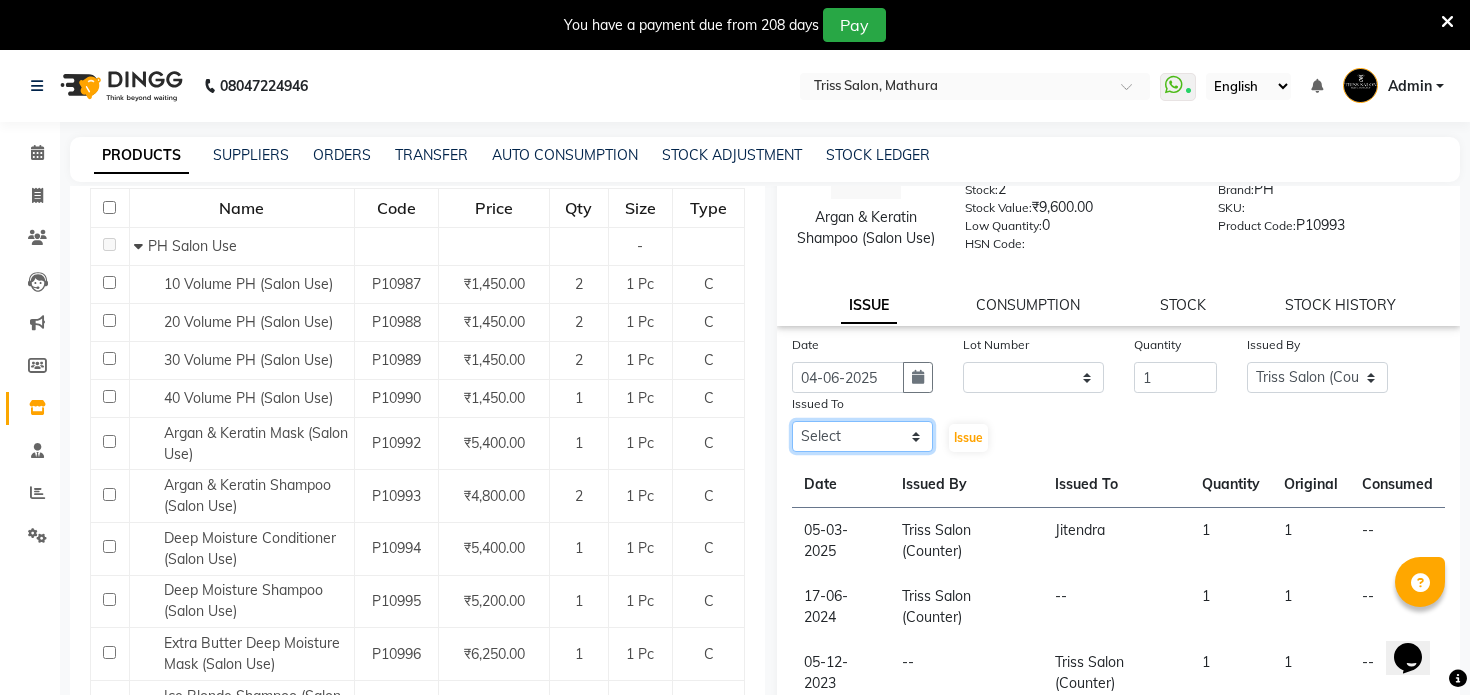 click on "Select [LAST] [FIRST] [FIRST] [LAST] [FIRST] [FIRST] ([FIRST]) [LAST] [LAST] [FIRST] [FIRST] [FIRST] [FIRST] [FIRST] [FIRST] [FIRST] [FIRST] [FIRST] [FIRST] (Counter) [FIRST]" 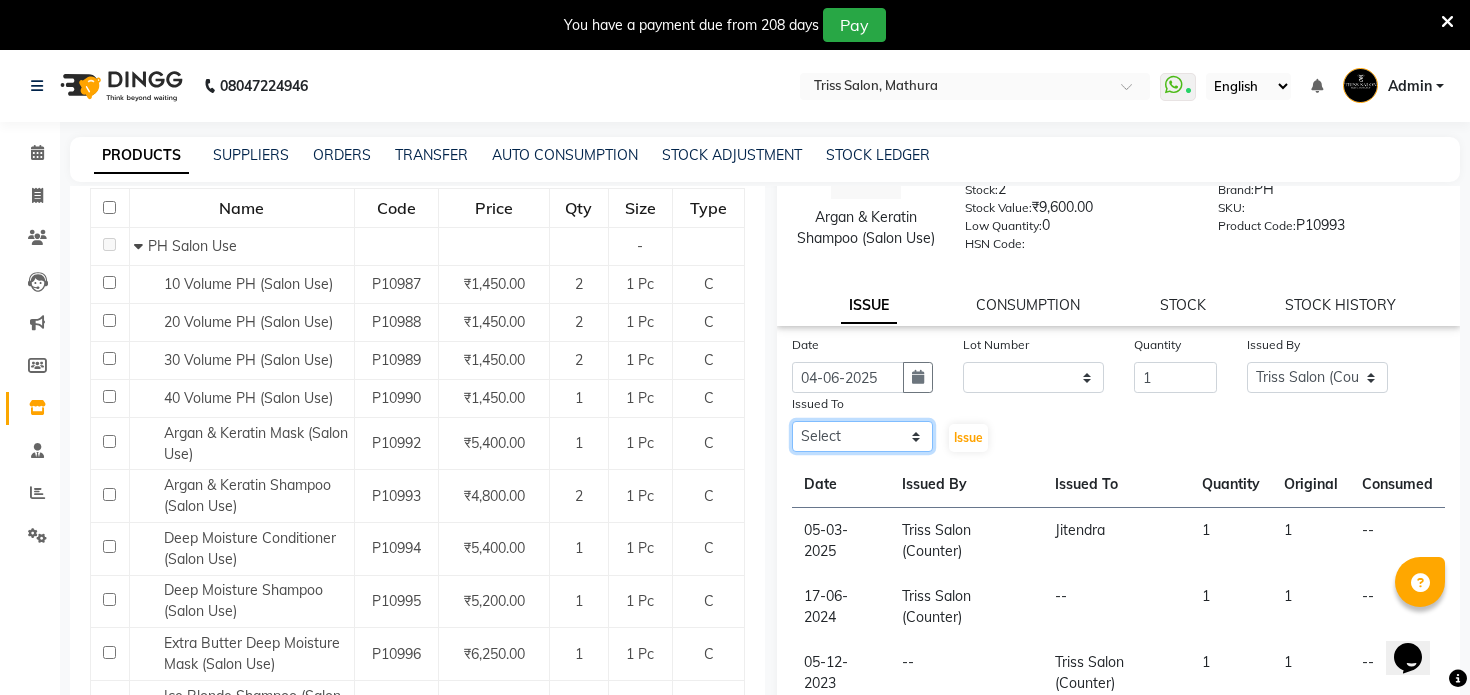 select on "15299" 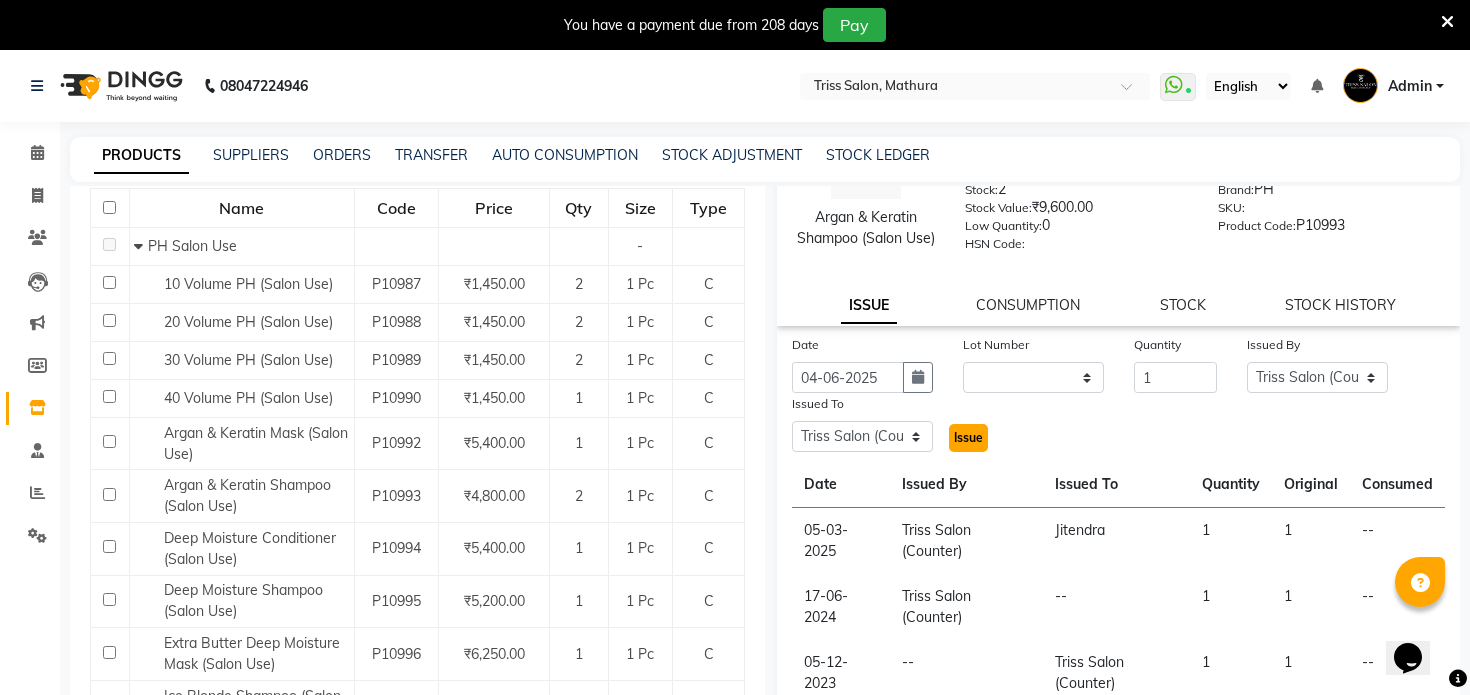 click on "Issue" 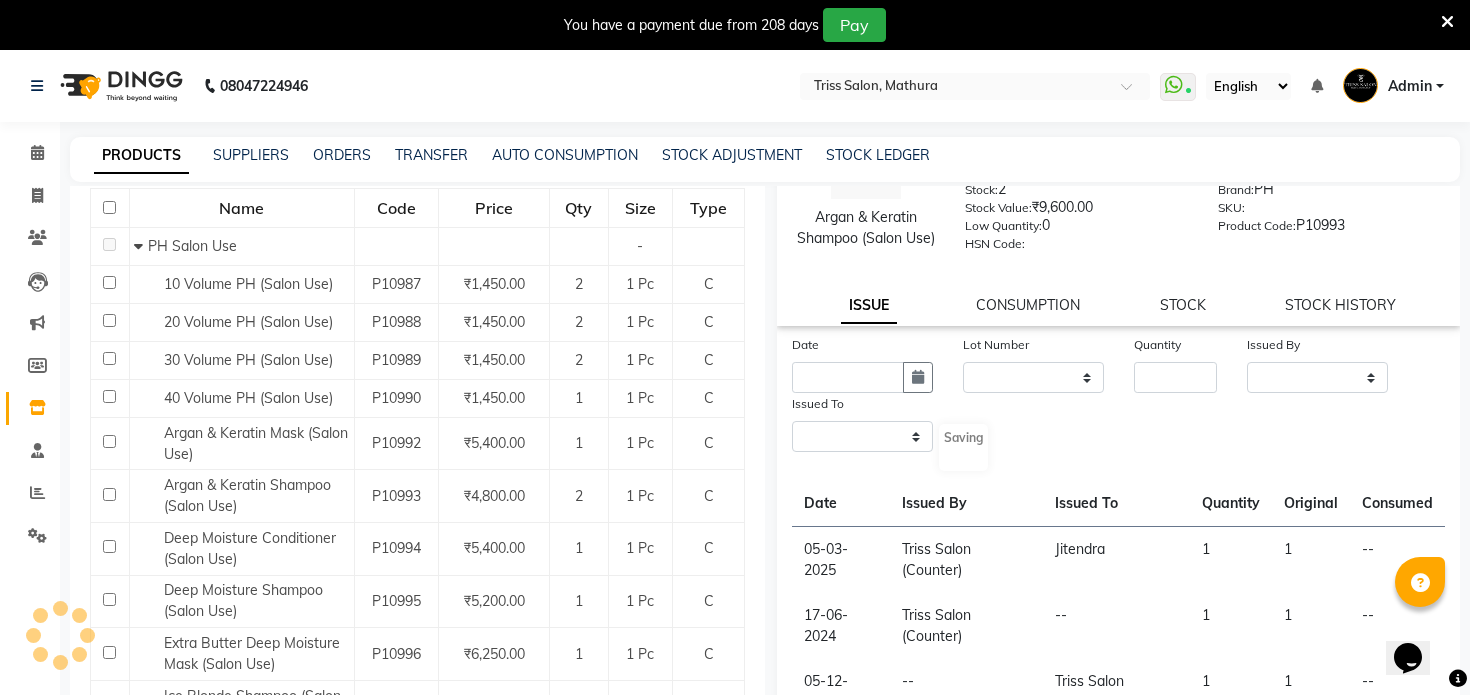 scroll, scrollTop: 0, scrollLeft: 0, axis: both 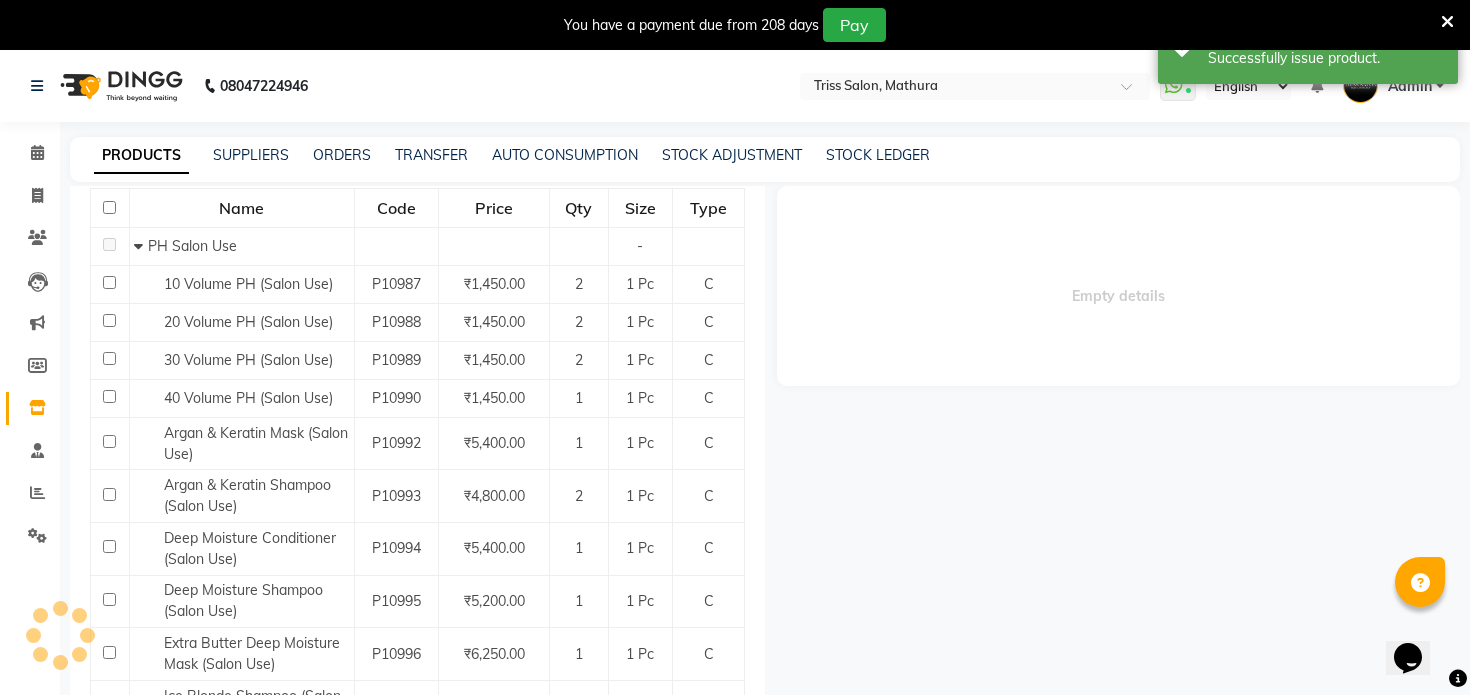 select 